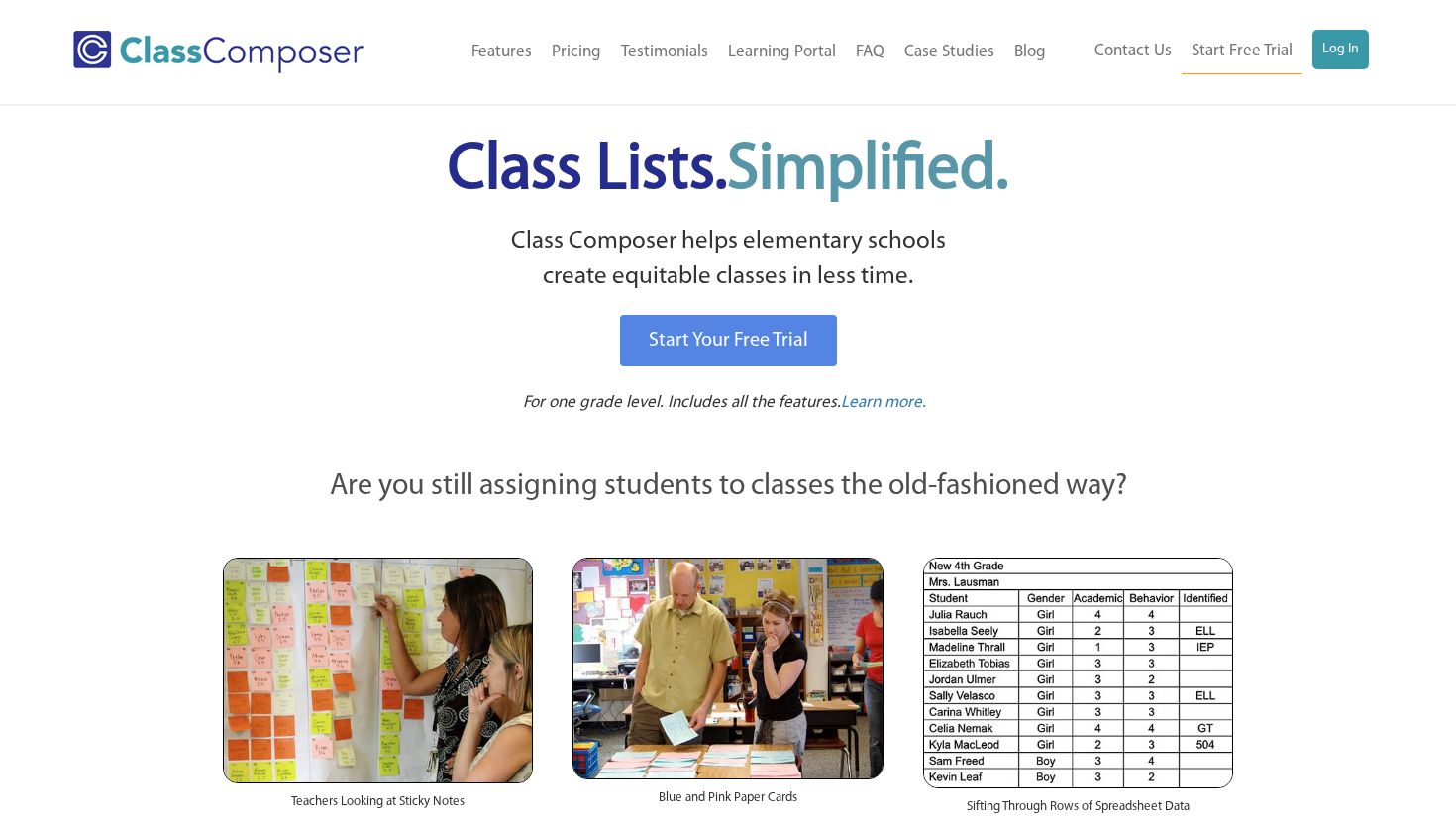scroll, scrollTop: 0, scrollLeft: 0, axis: both 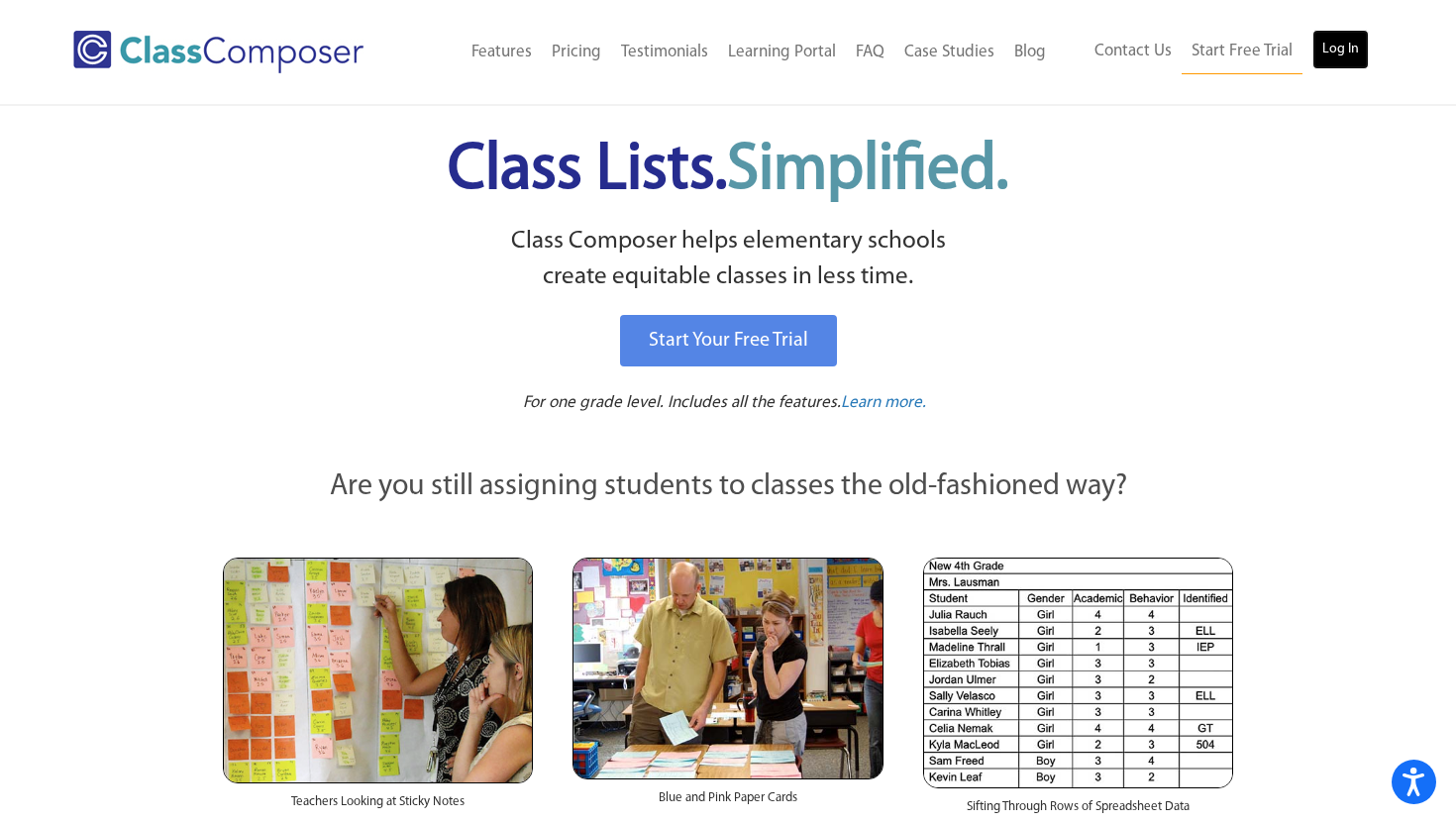 click on "Log In" at bounding box center [1340, 50] 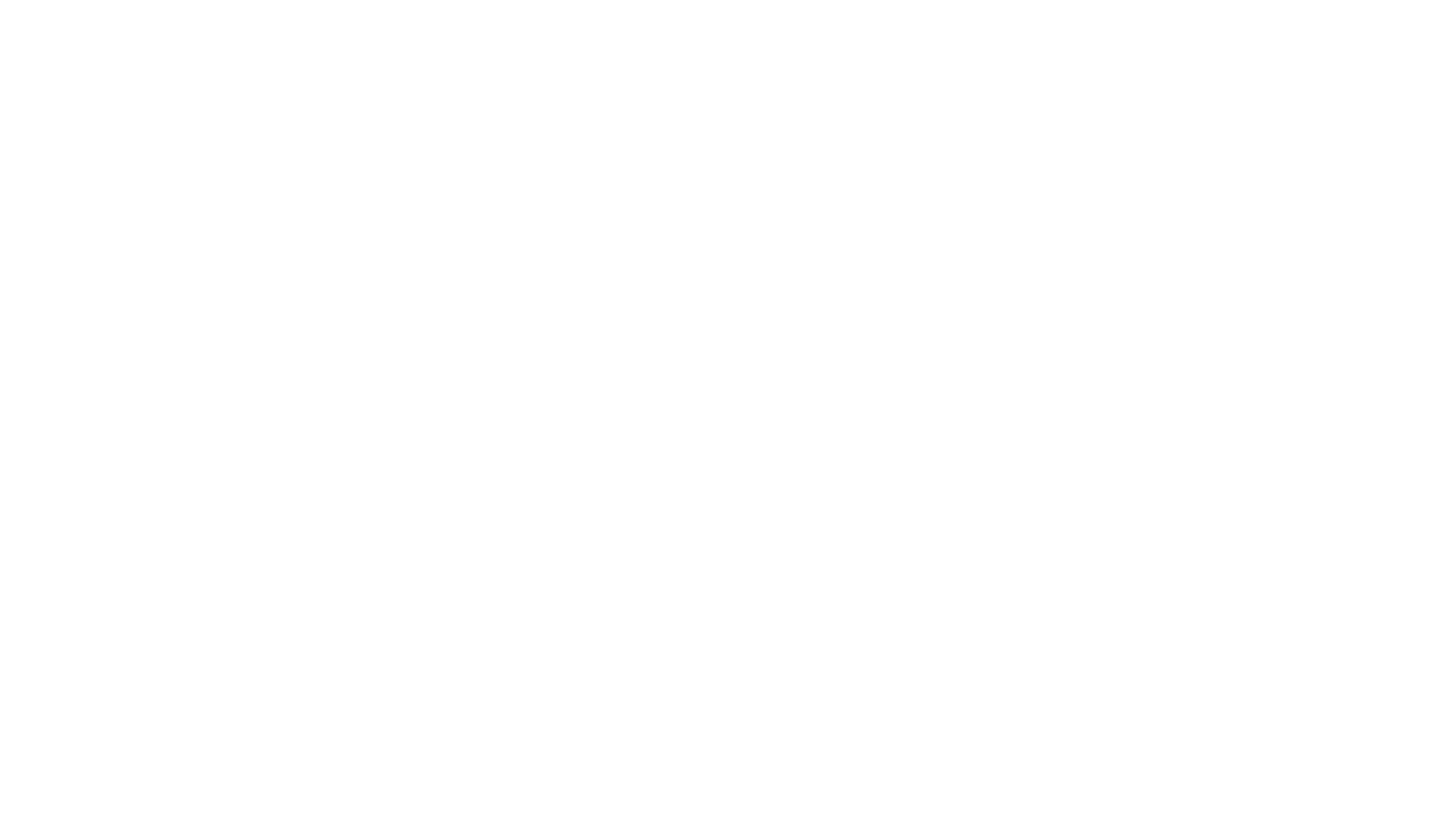 scroll, scrollTop: 0, scrollLeft: 0, axis: both 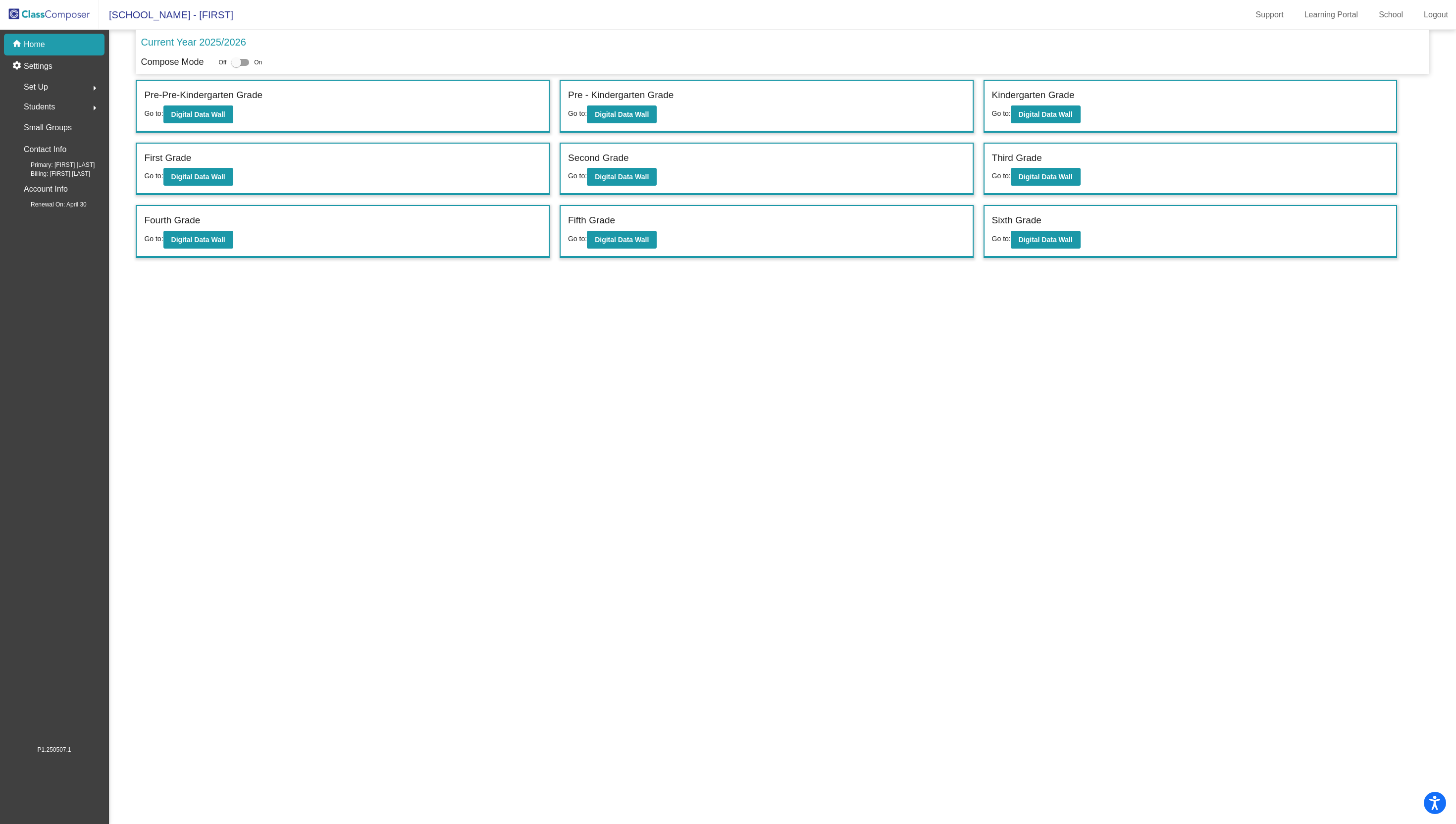 click on "Set Up  arrow_right" 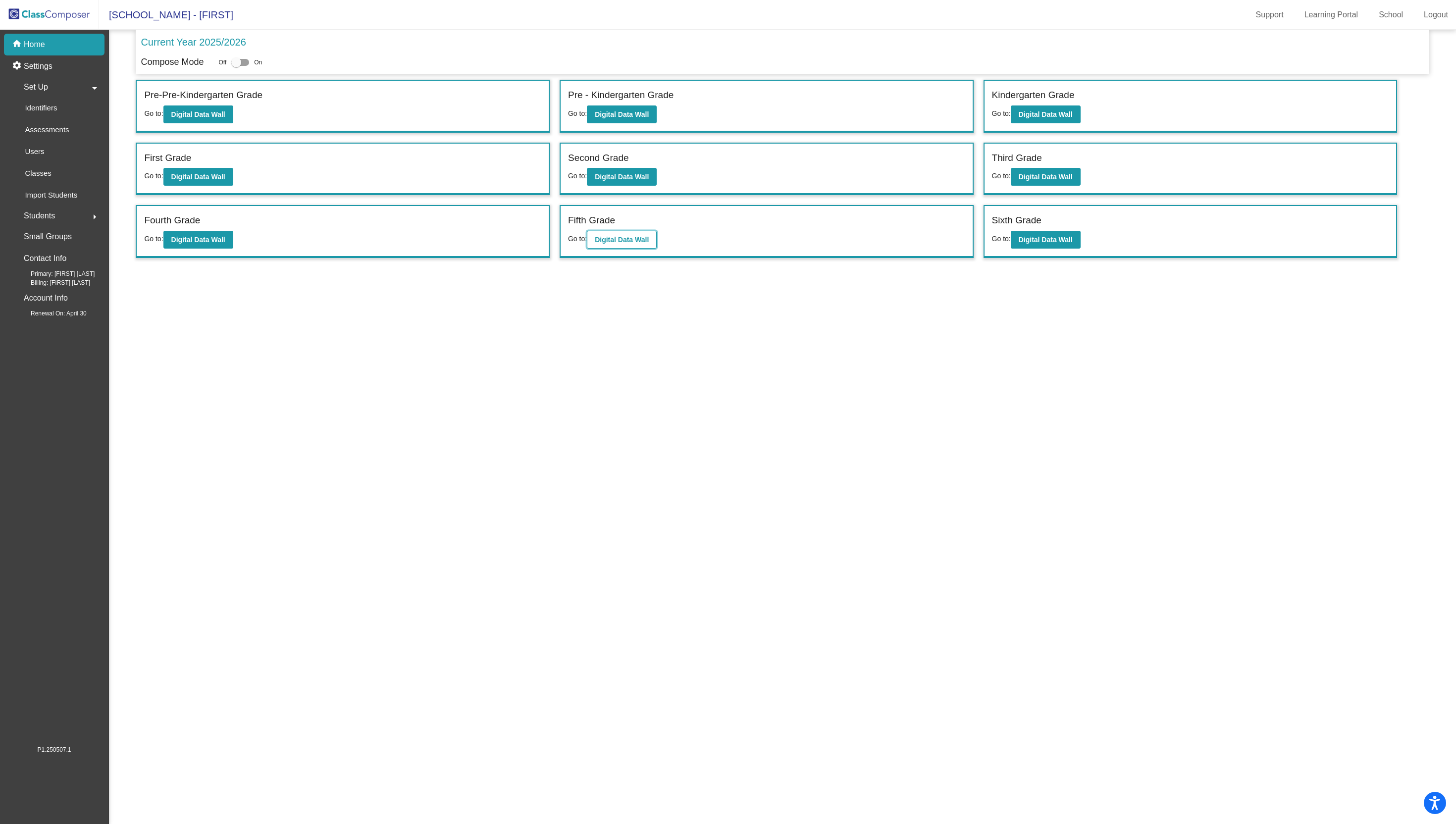 click on "Digital Data Wall" 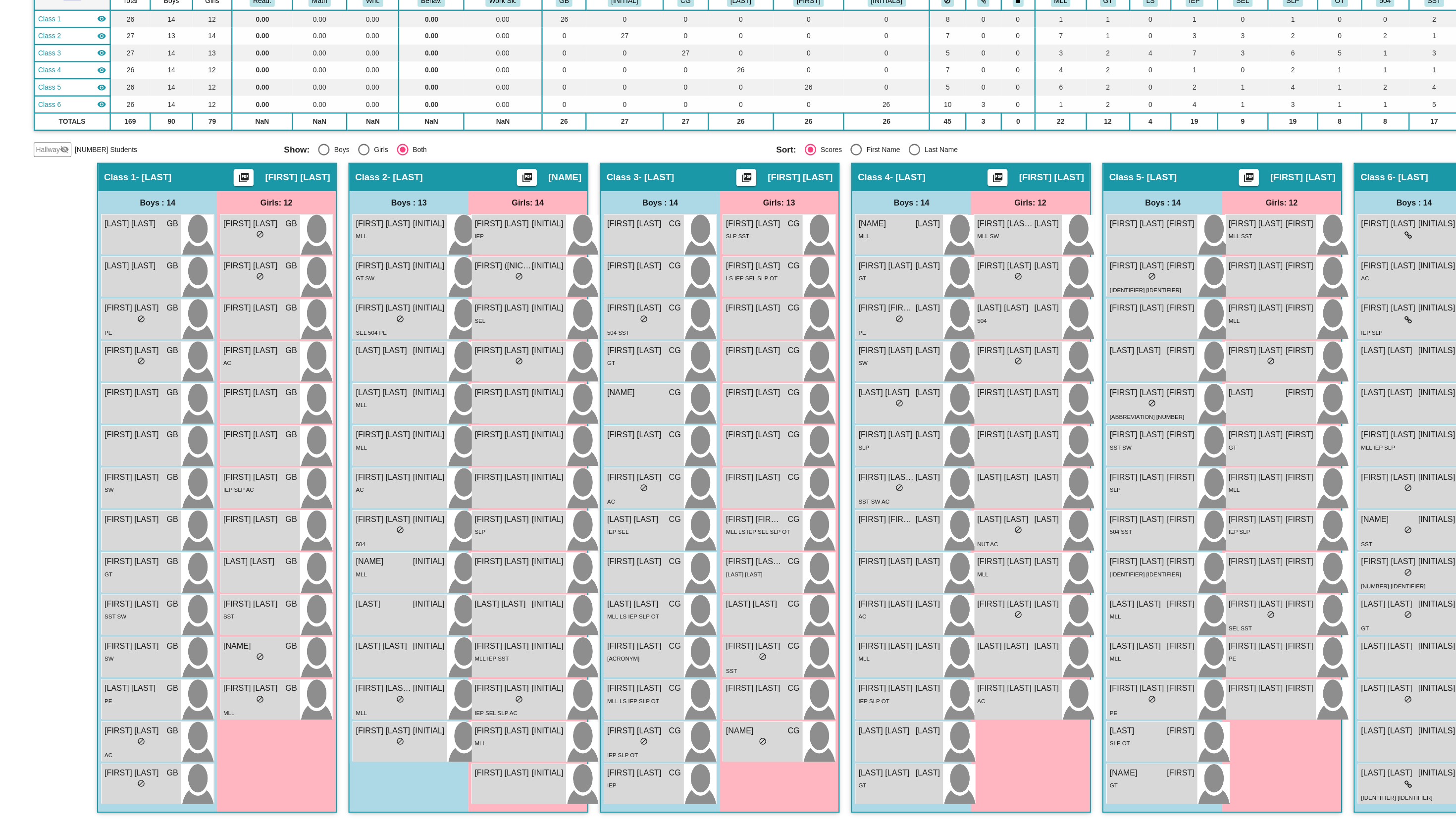 scroll, scrollTop: 0, scrollLeft: 0, axis: both 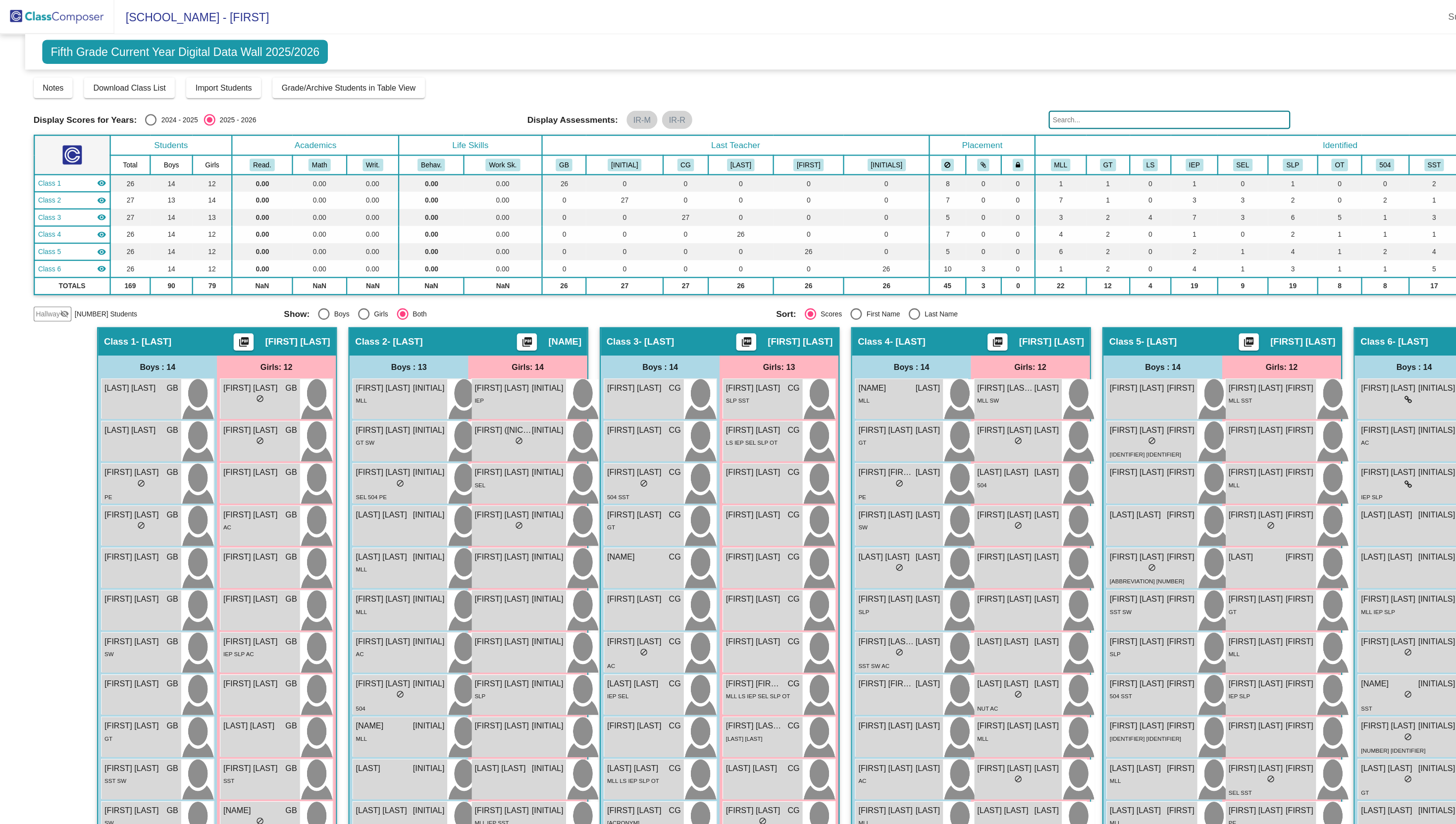 click 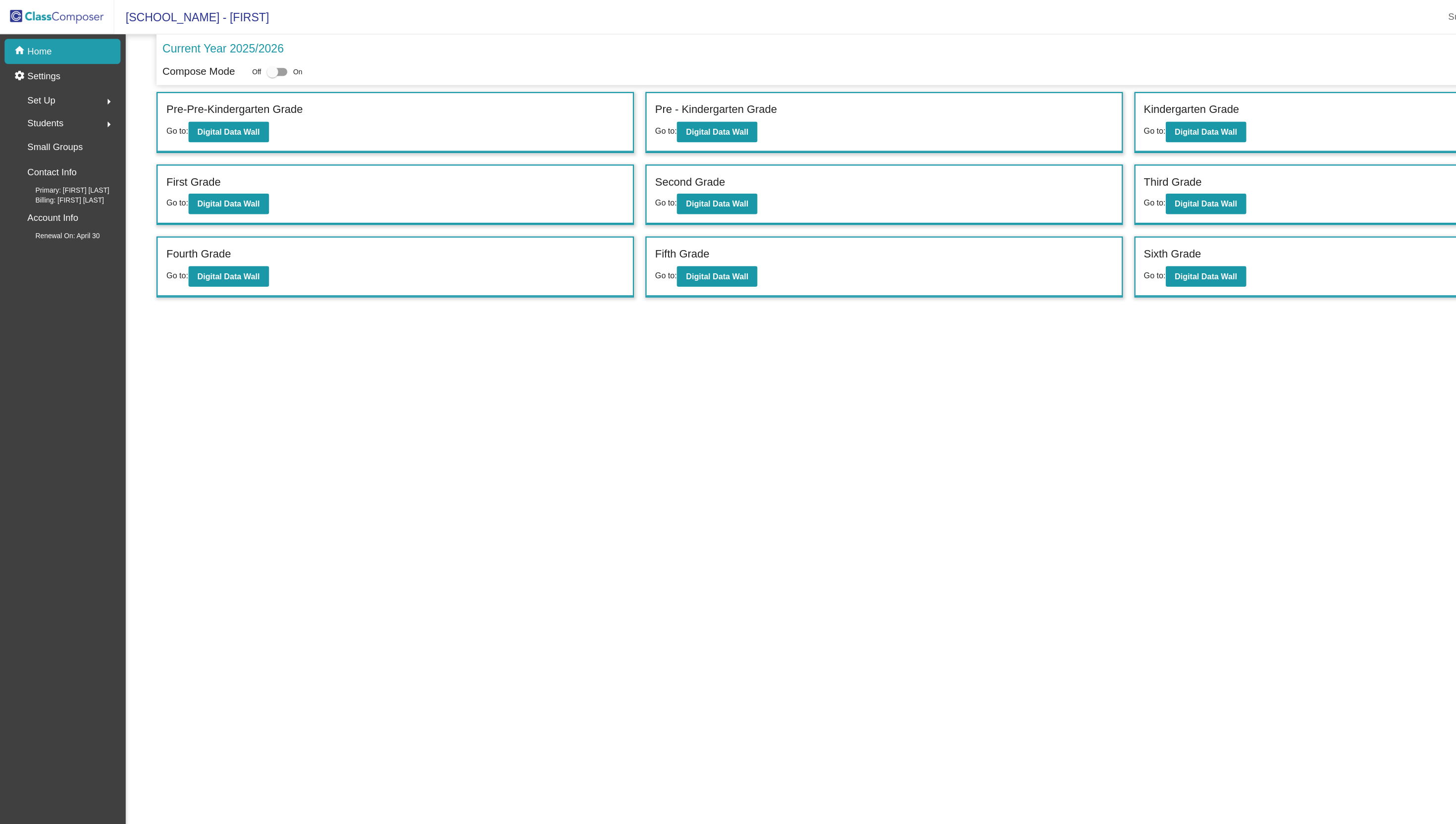 click on "Set Up  arrow_right" 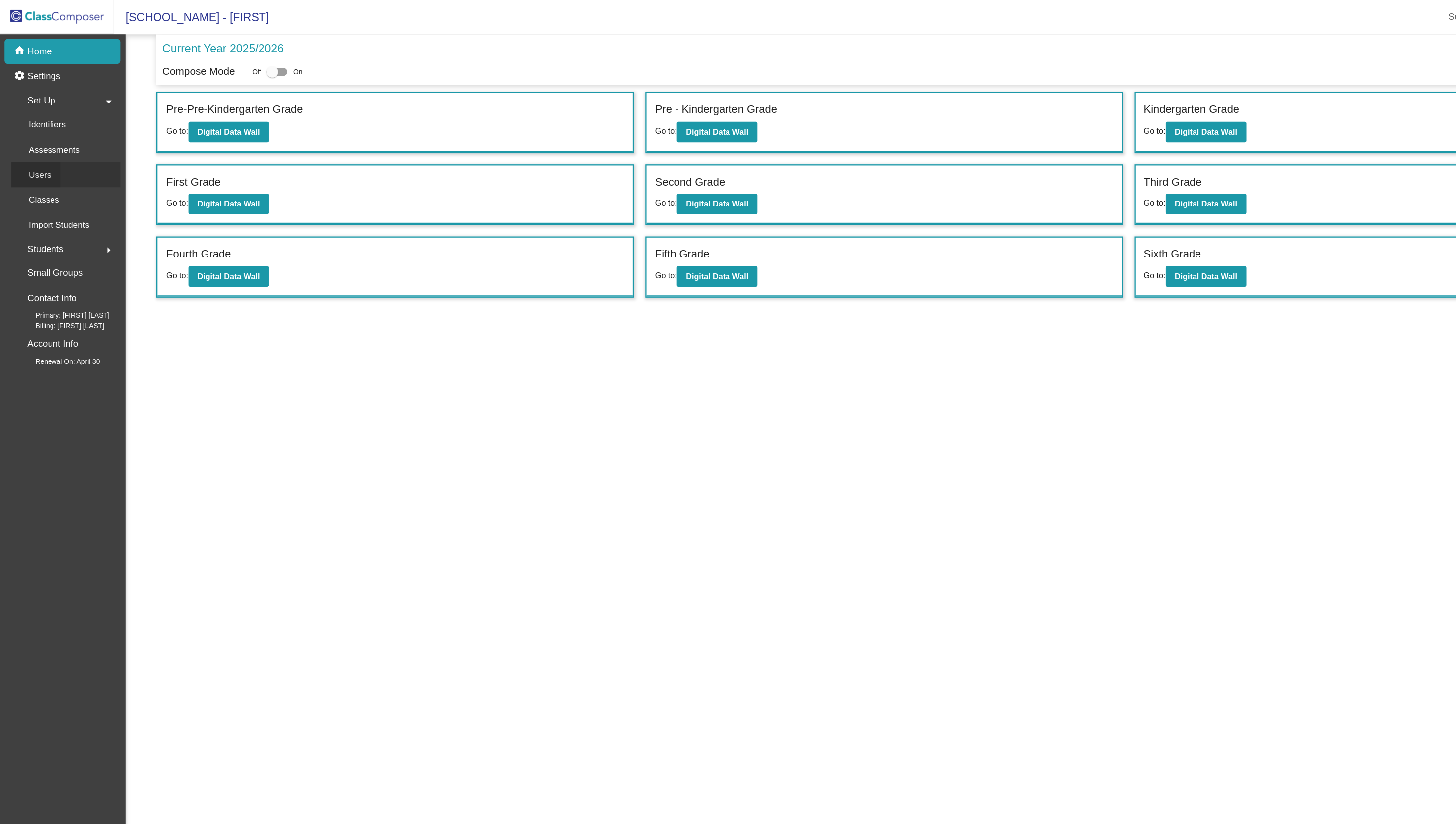 click on "Users" 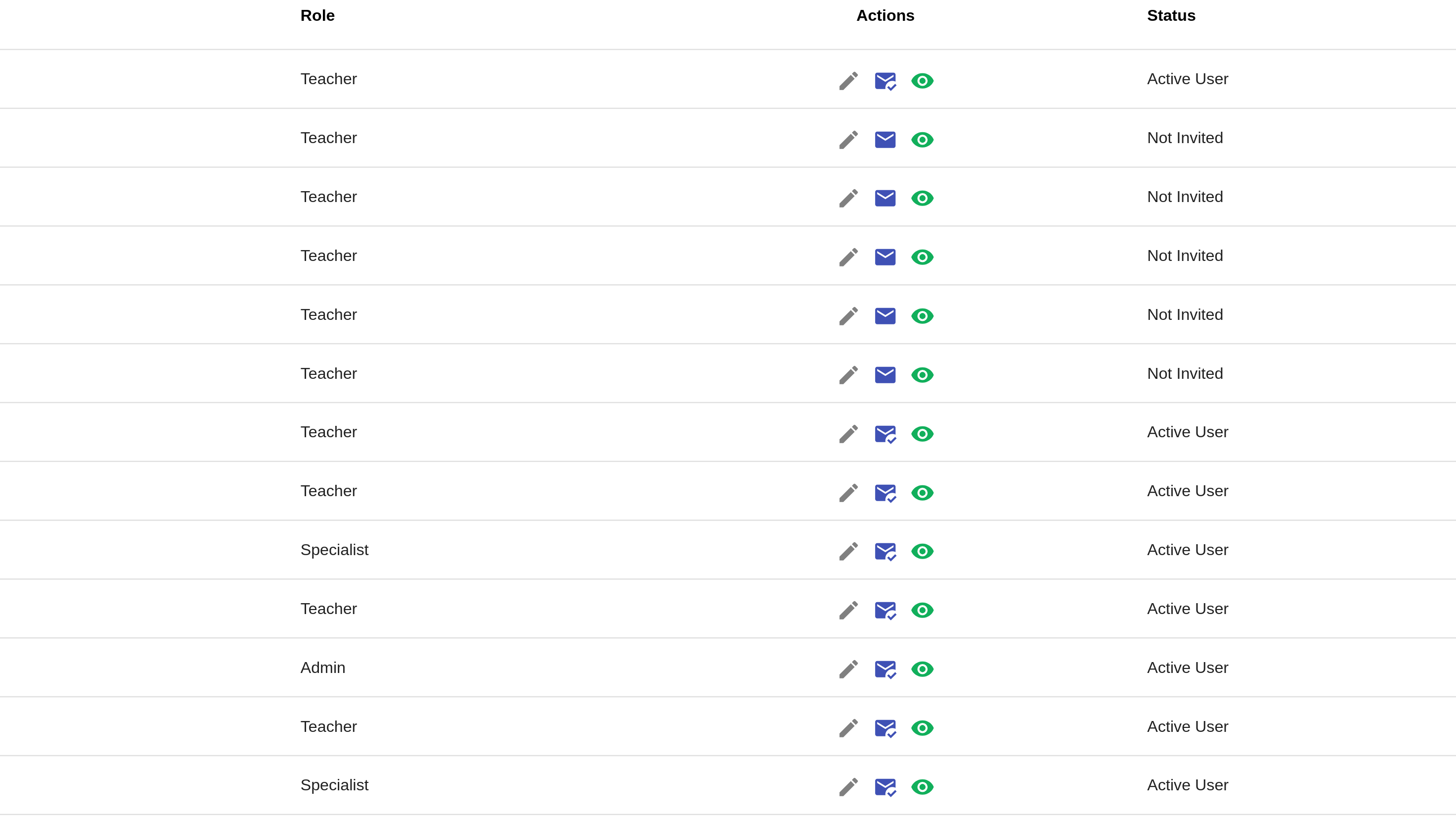 scroll, scrollTop: 0, scrollLeft: 0, axis: both 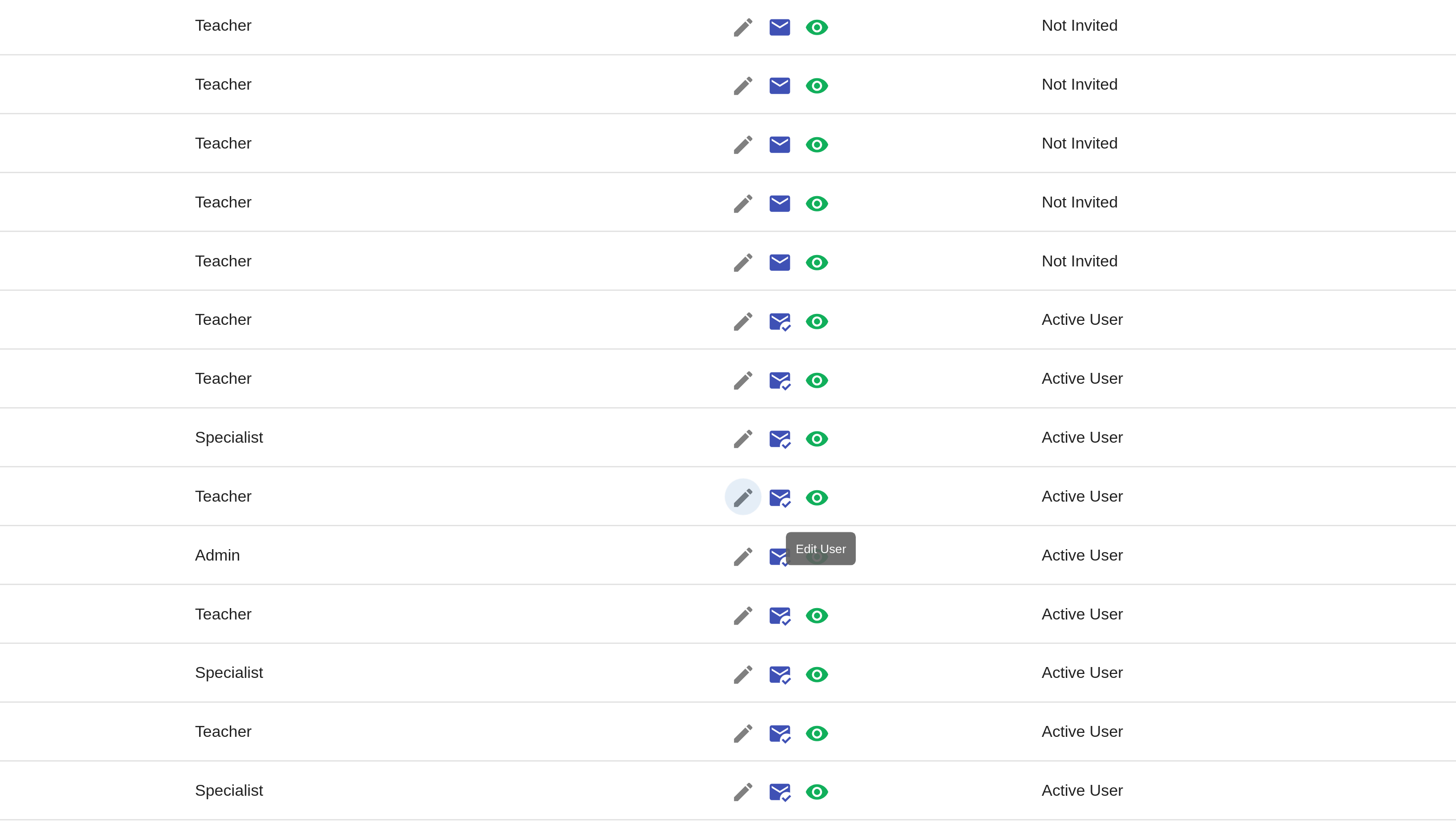 click on "edit" 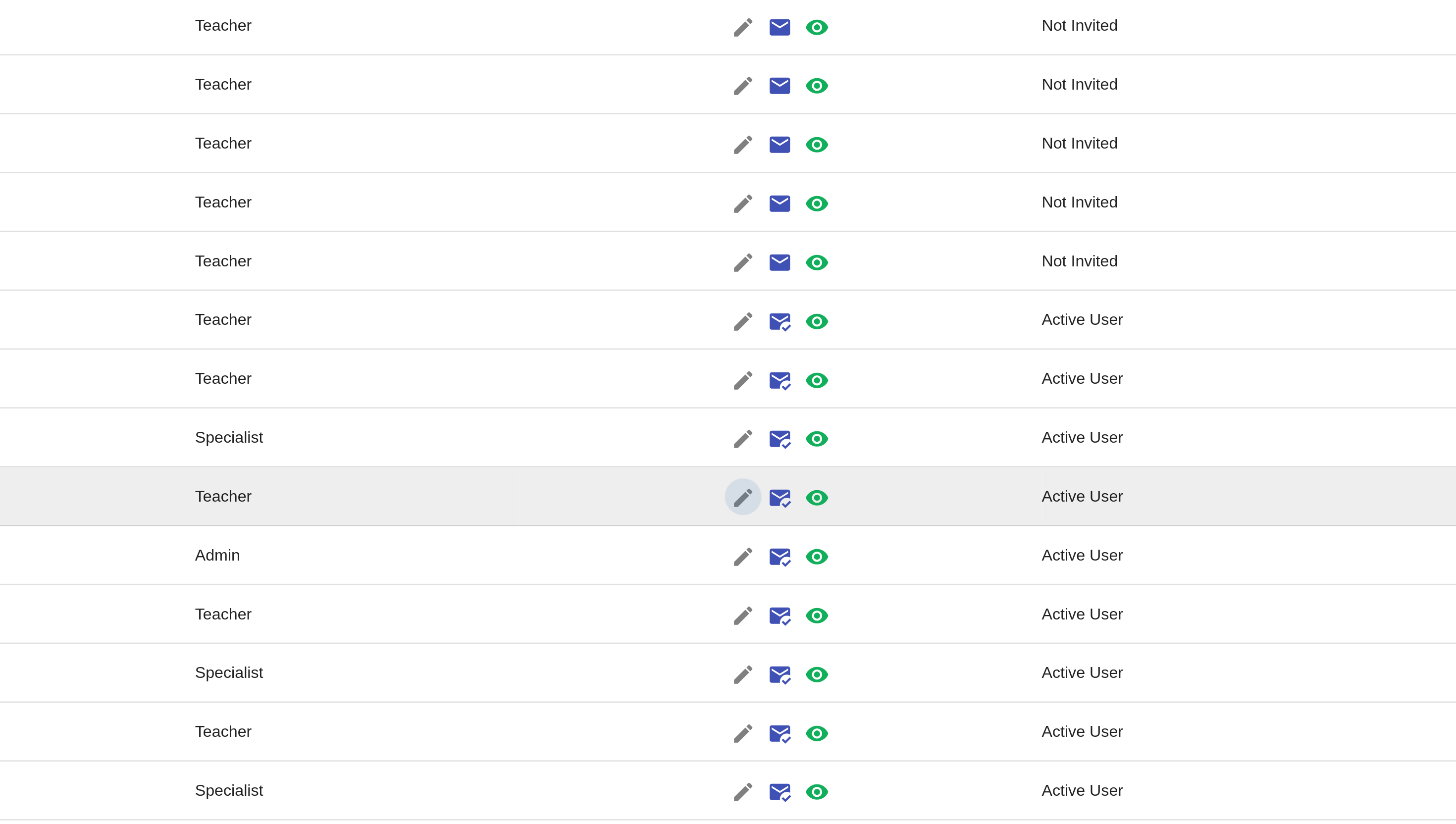 type on "[LAST]" 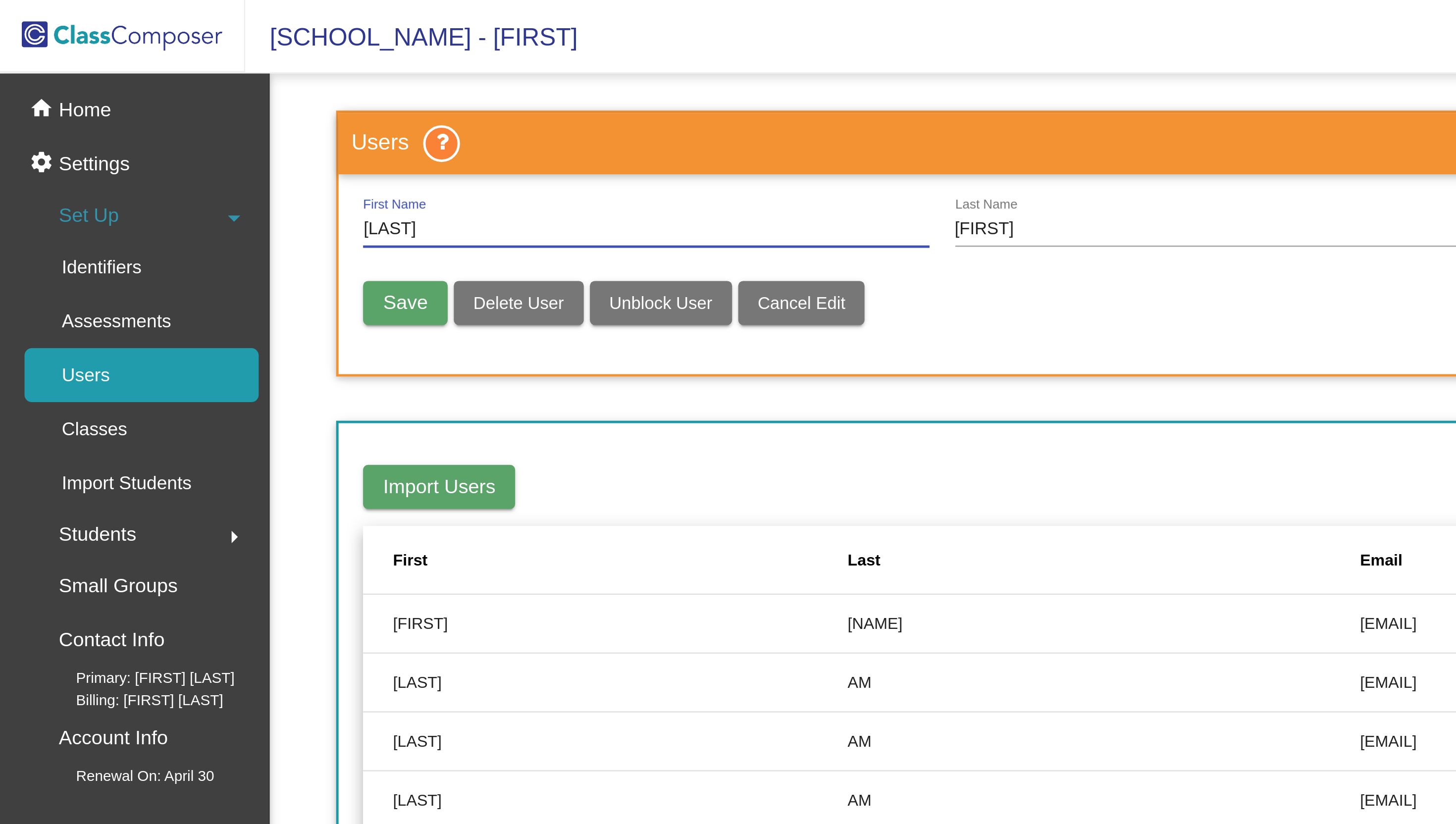 click on "Delete User" at bounding box center [209, 122] 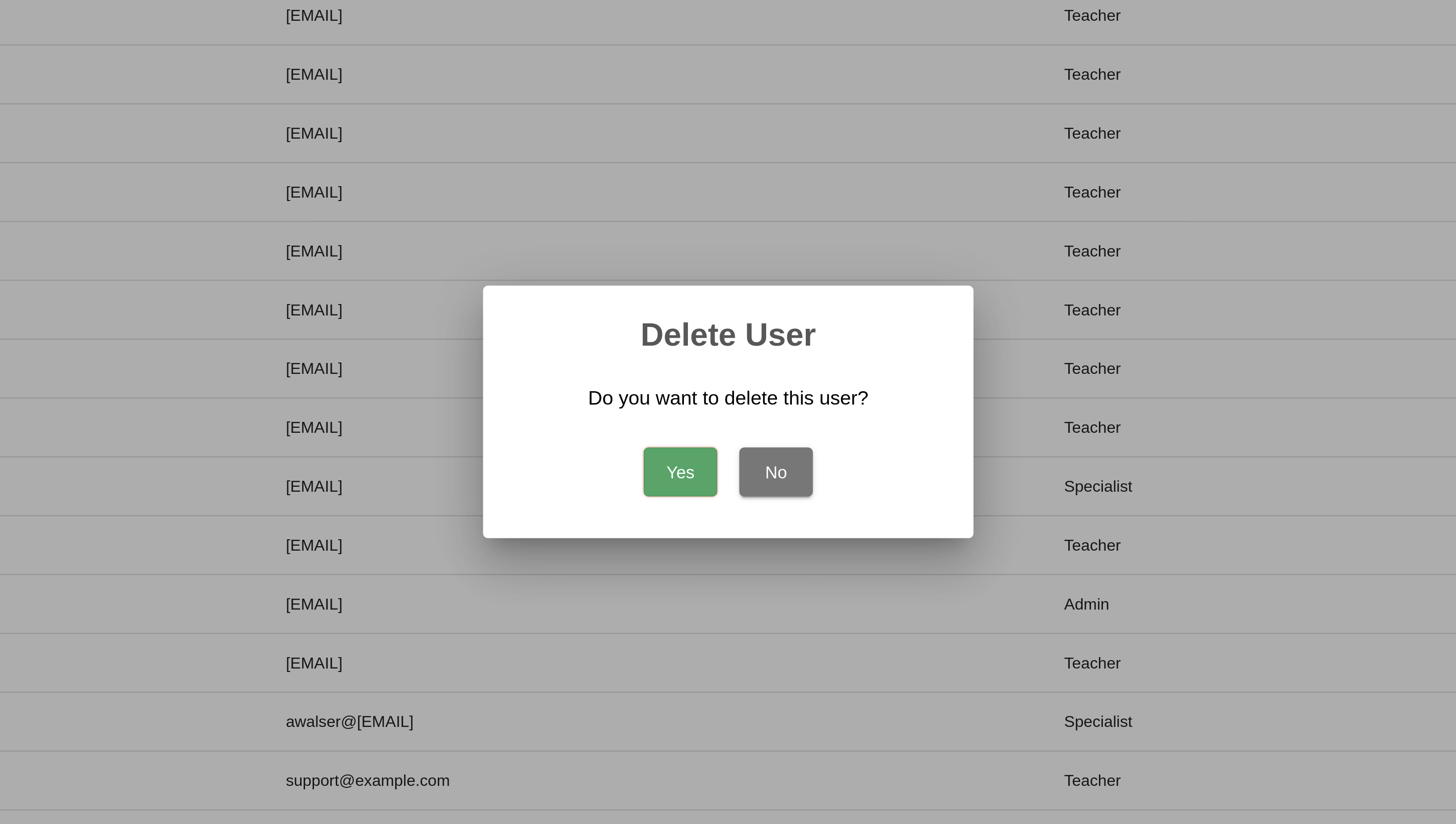 click on "Yes" at bounding box center [709, 436] 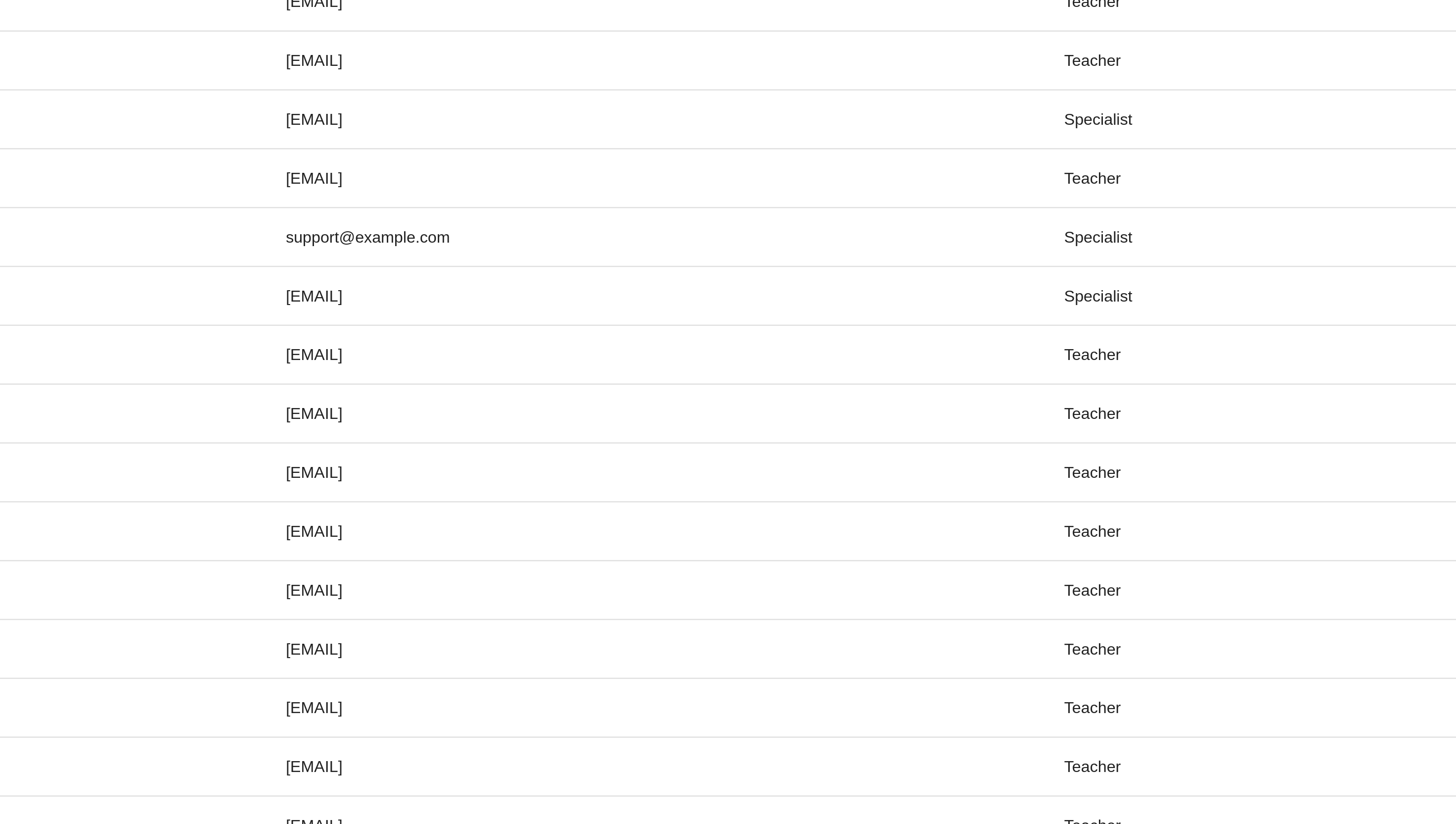 scroll, scrollTop: 1323, scrollLeft: 0, axis: vertical 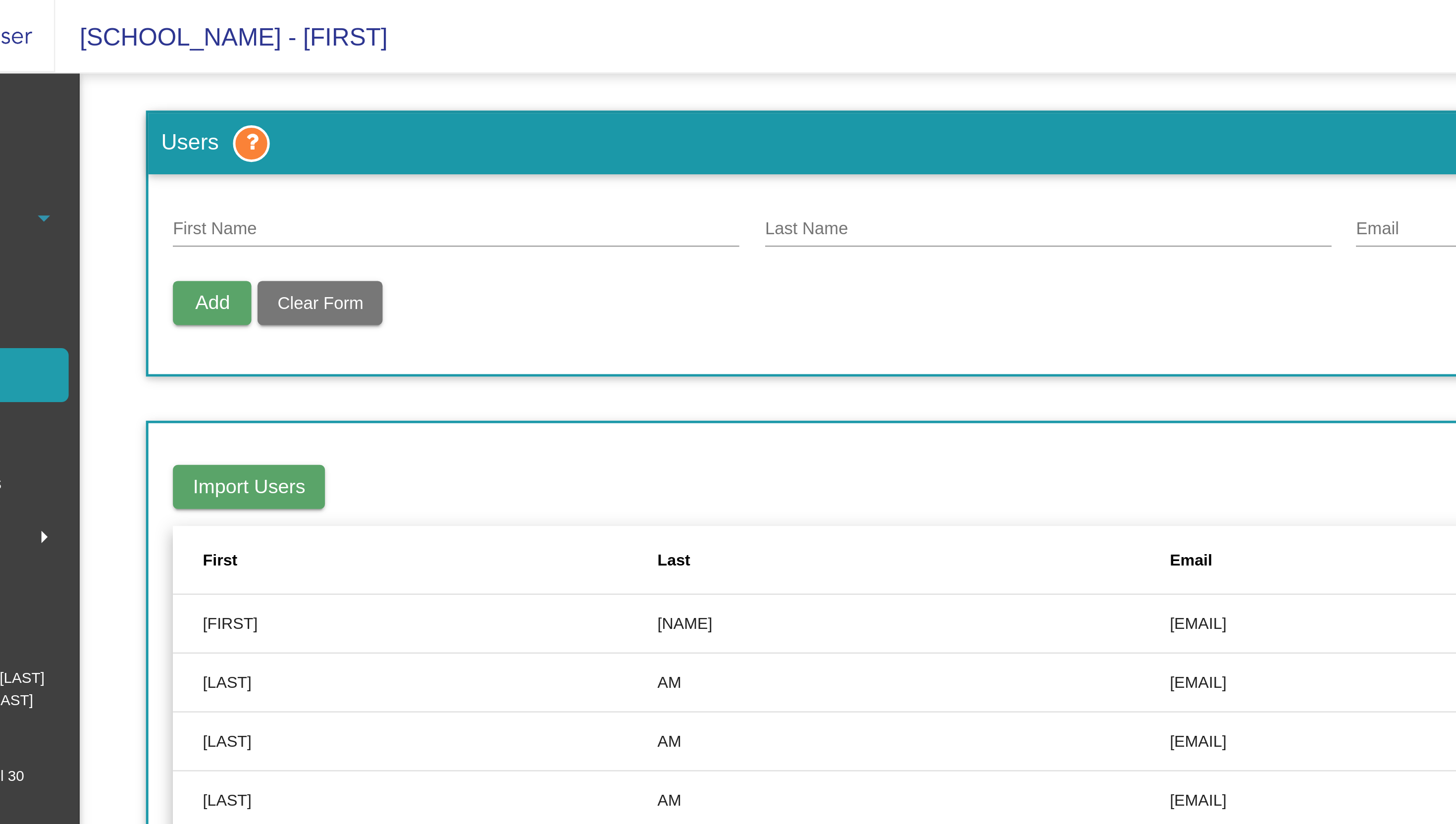 click on "First Name" at bounding box center (261, 93) 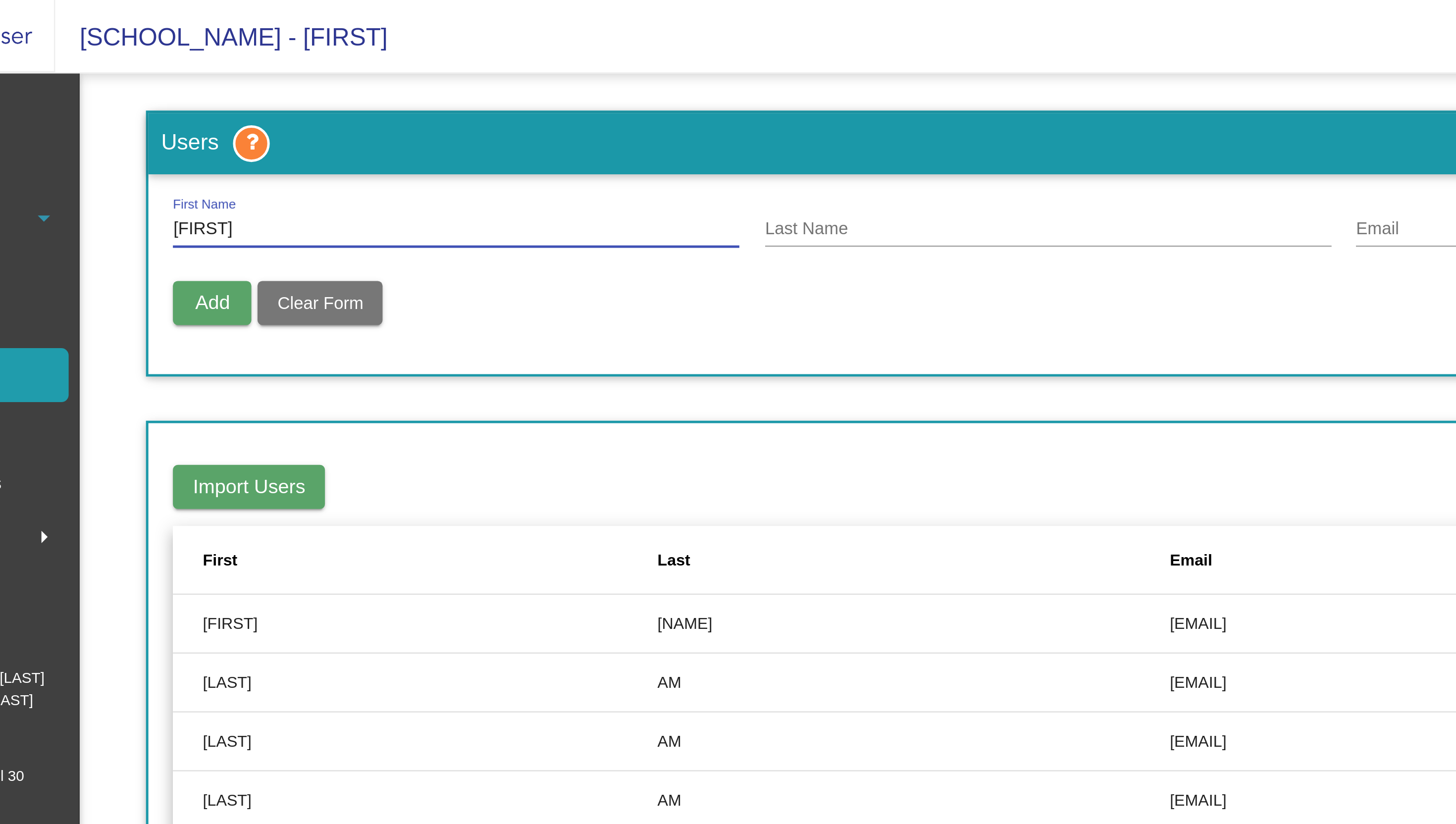 type on "[FIRST]" 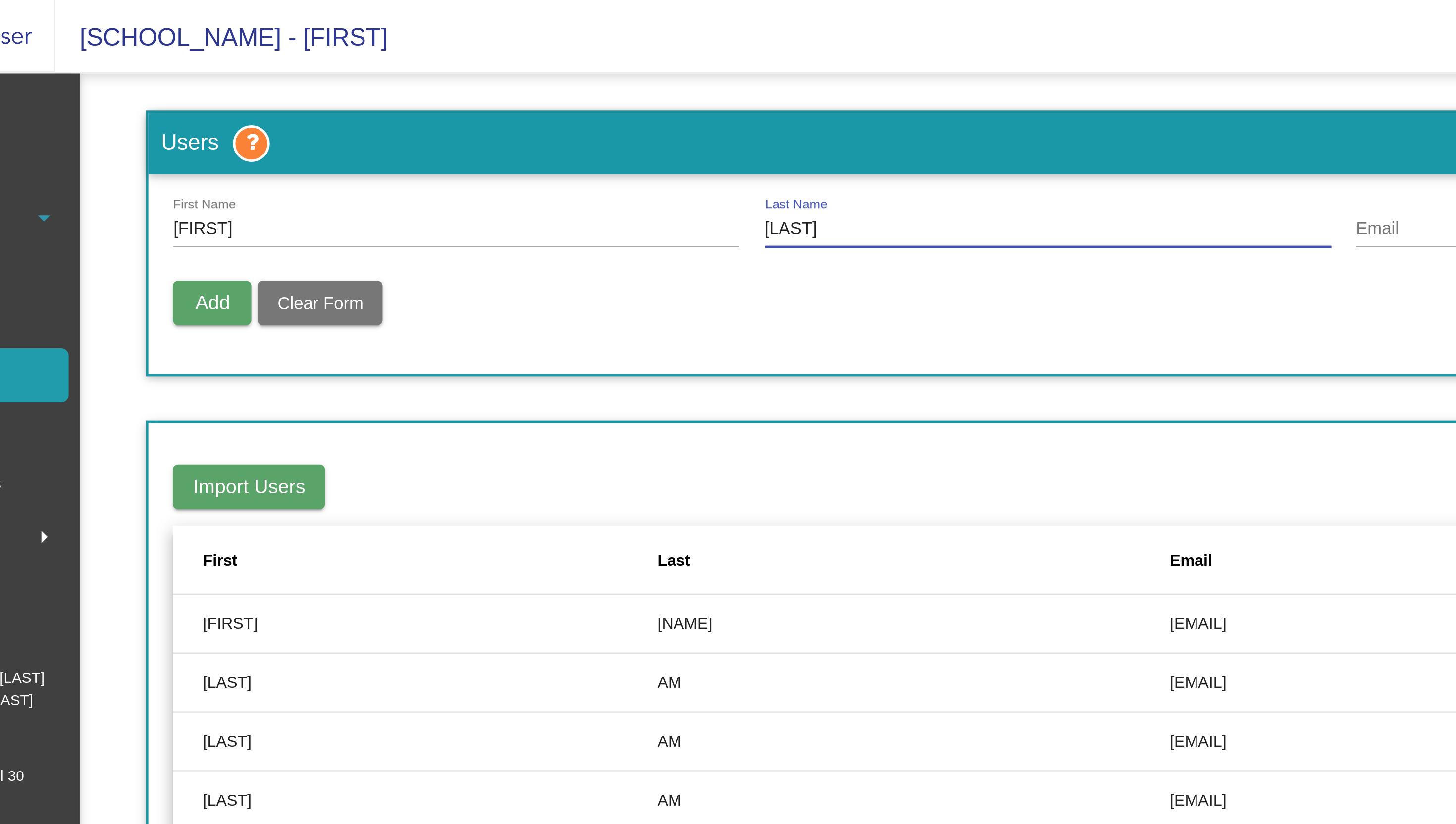 type on "[LAST]" 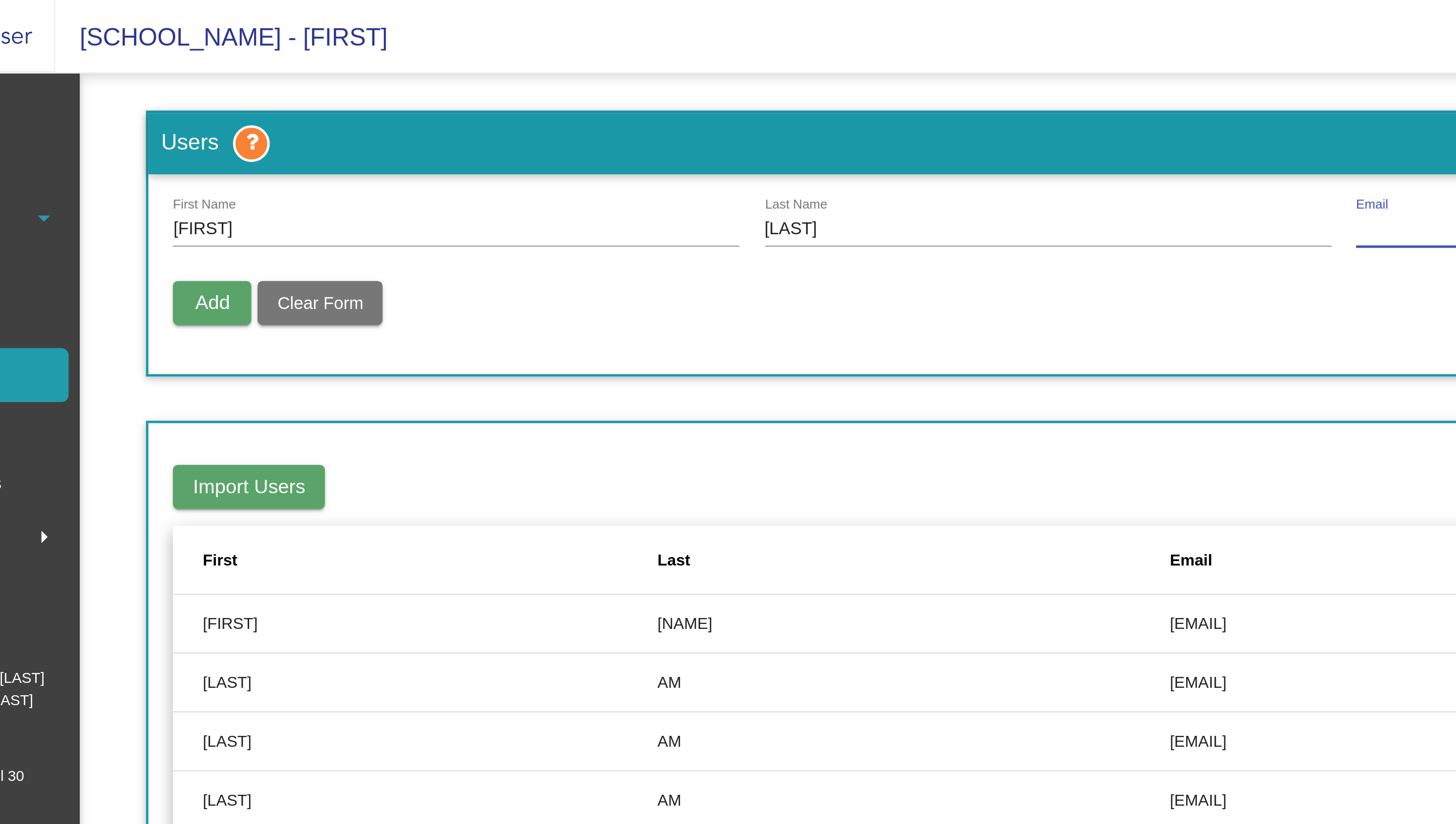 click on "Email" at bounding box center (821, 93) 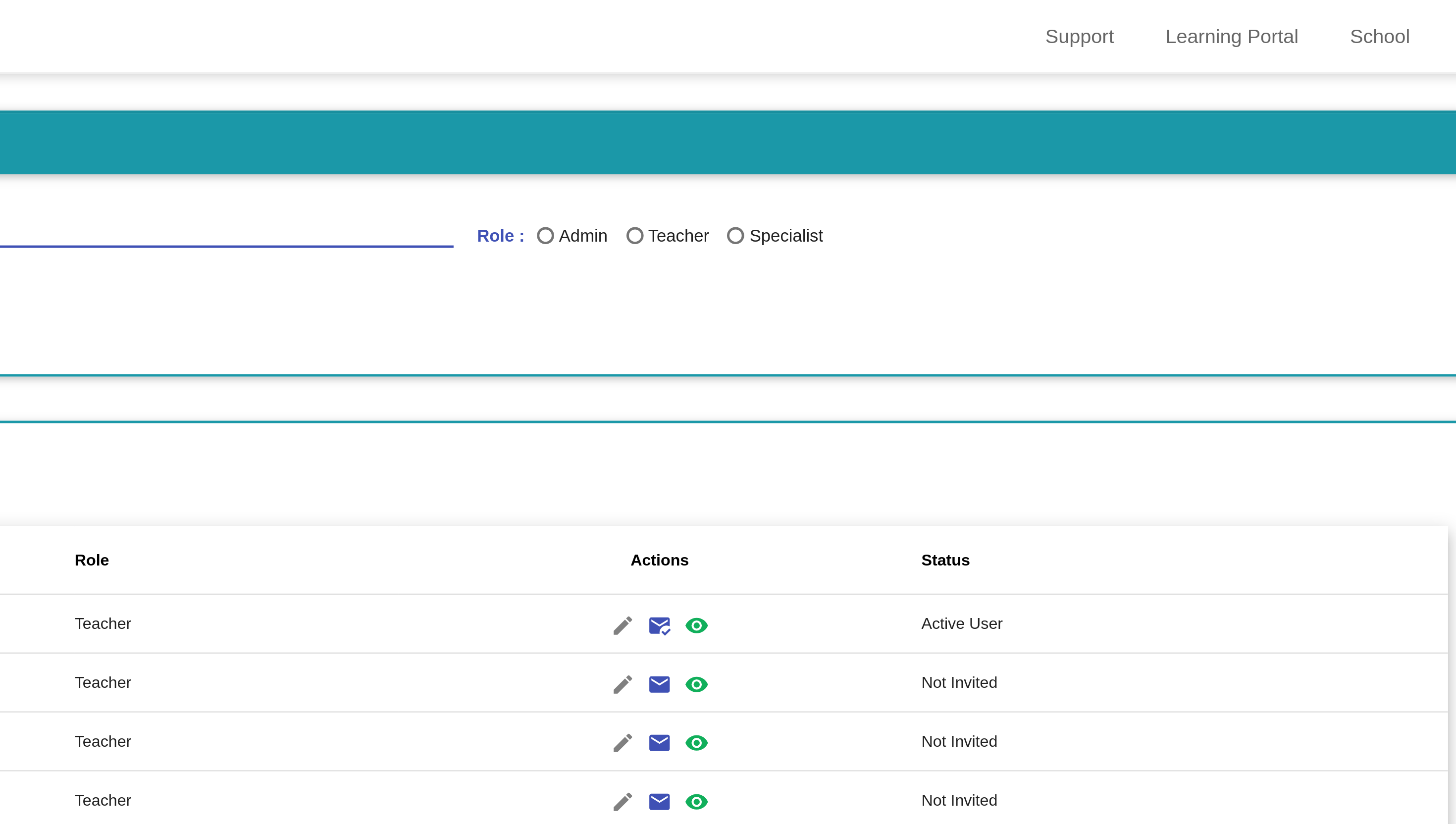 type on "support@example.com" 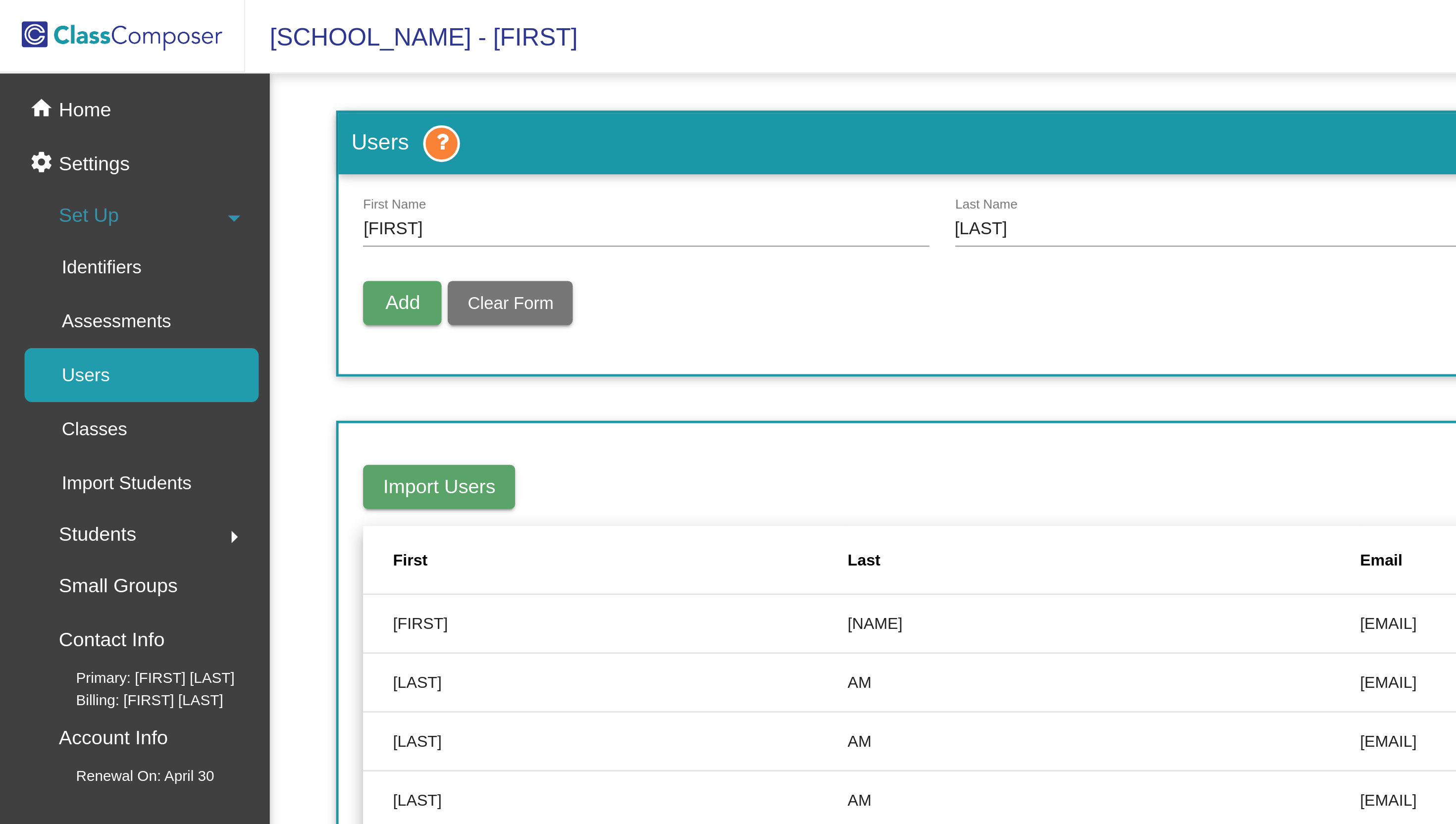 click on "Add" at bounding box center (162, 122) 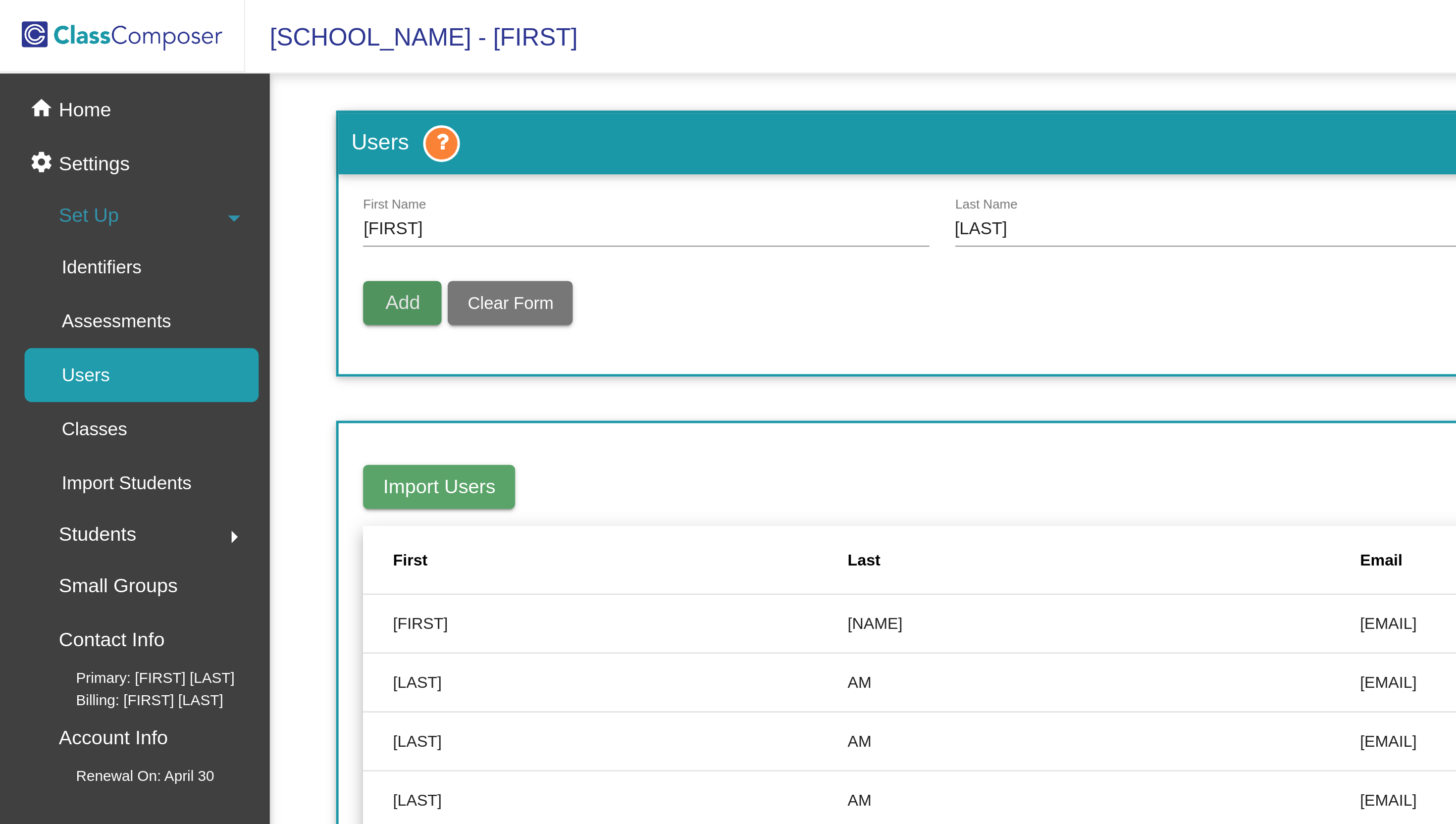 click on "Add" at bounding box center (162, 122) 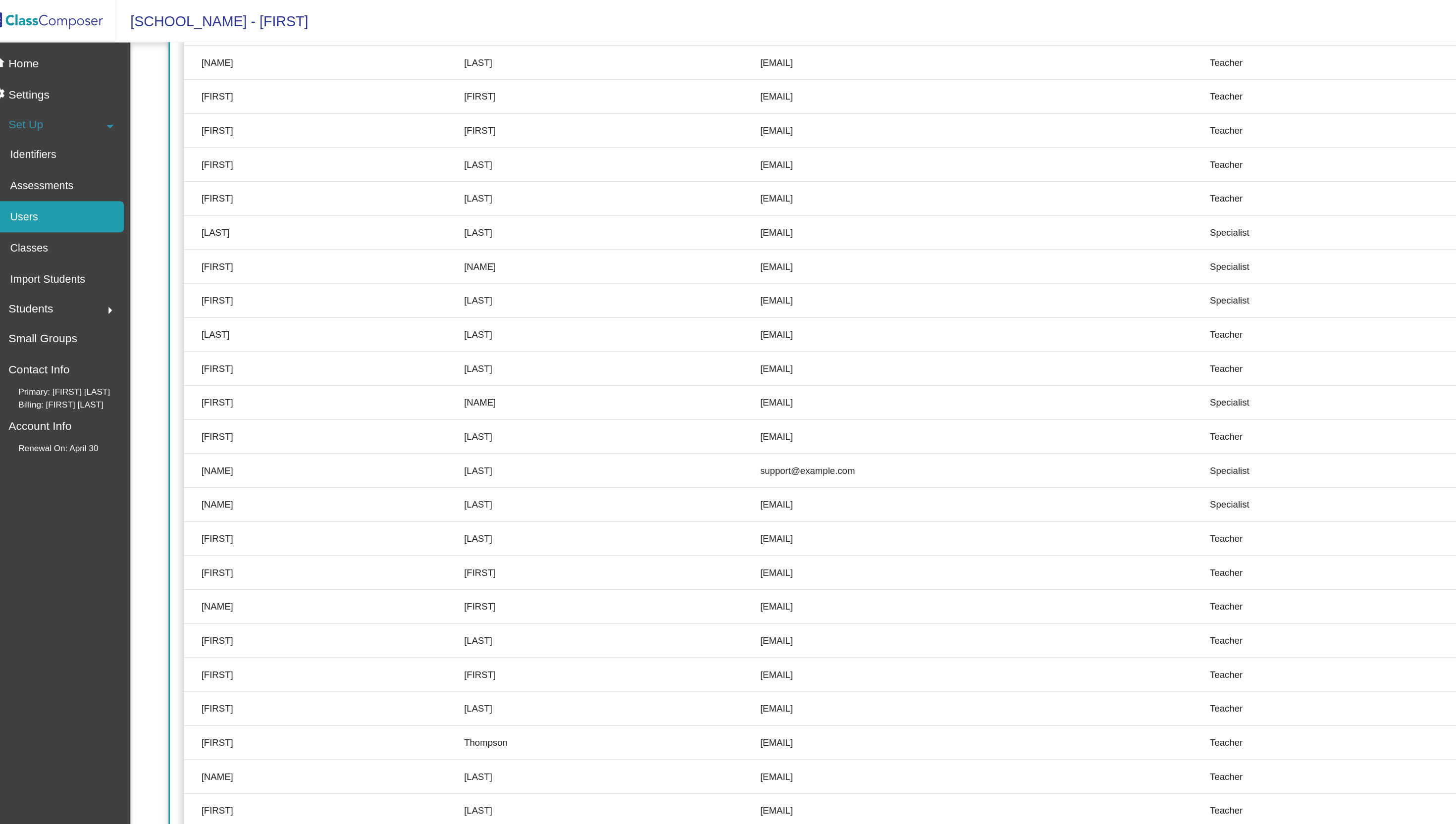 scroll, scrollTop: 1323, scrollLeft: 0, axis: vertical 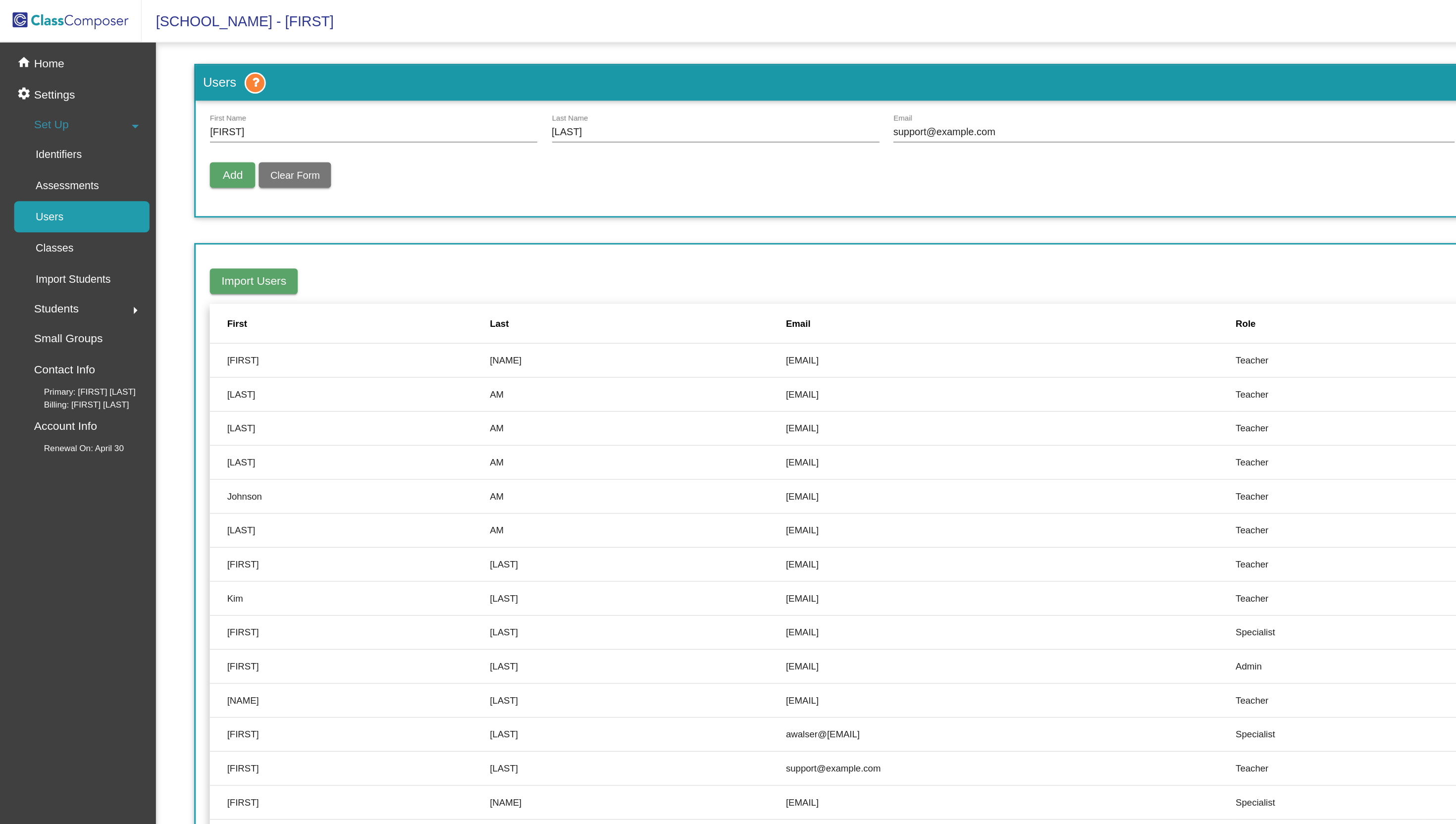 click on "[FIRST] [FIRST]" at bounding box center (261, 90) 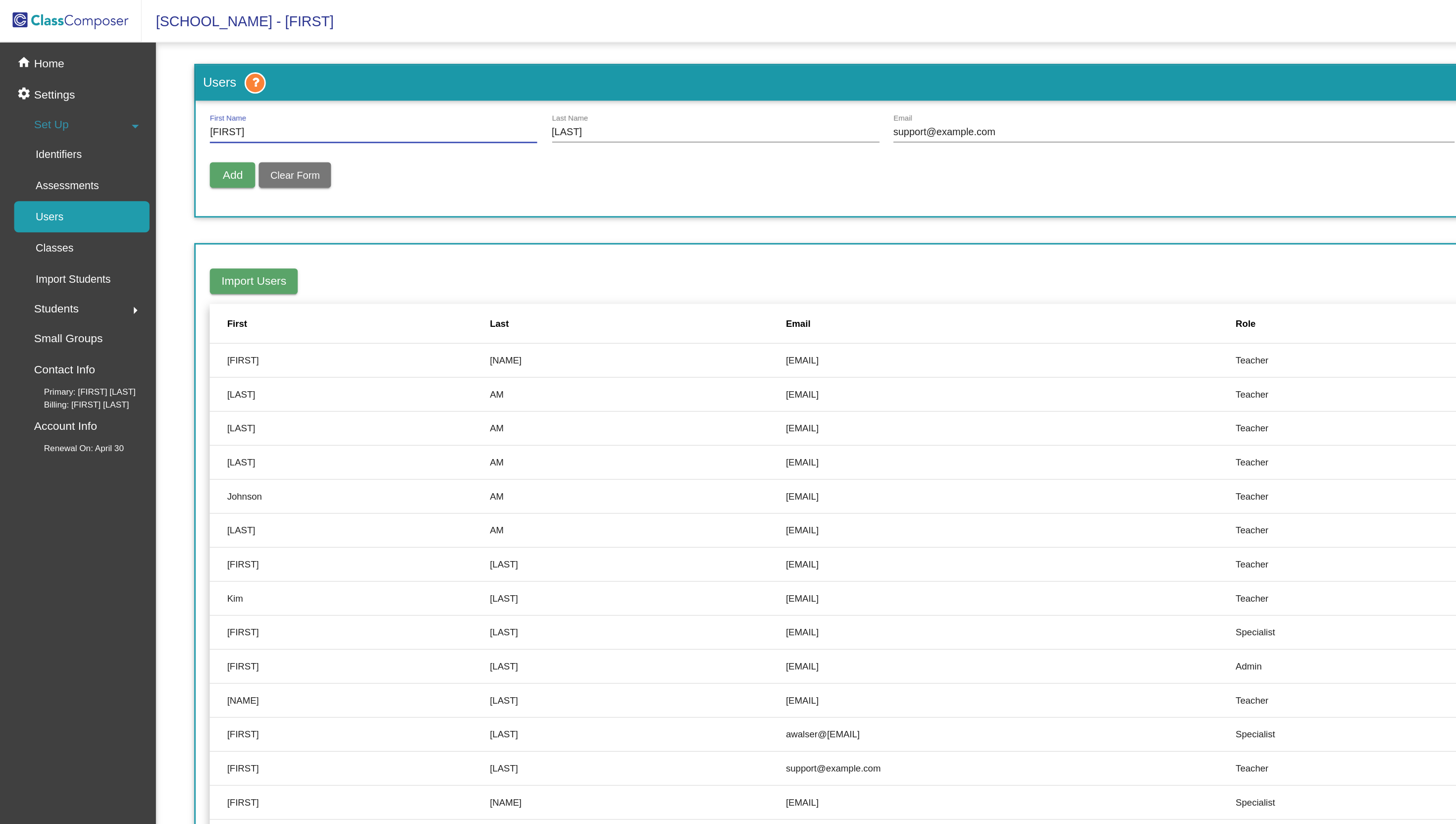 click on "[FIRST]" at bounding box center (261, 93) 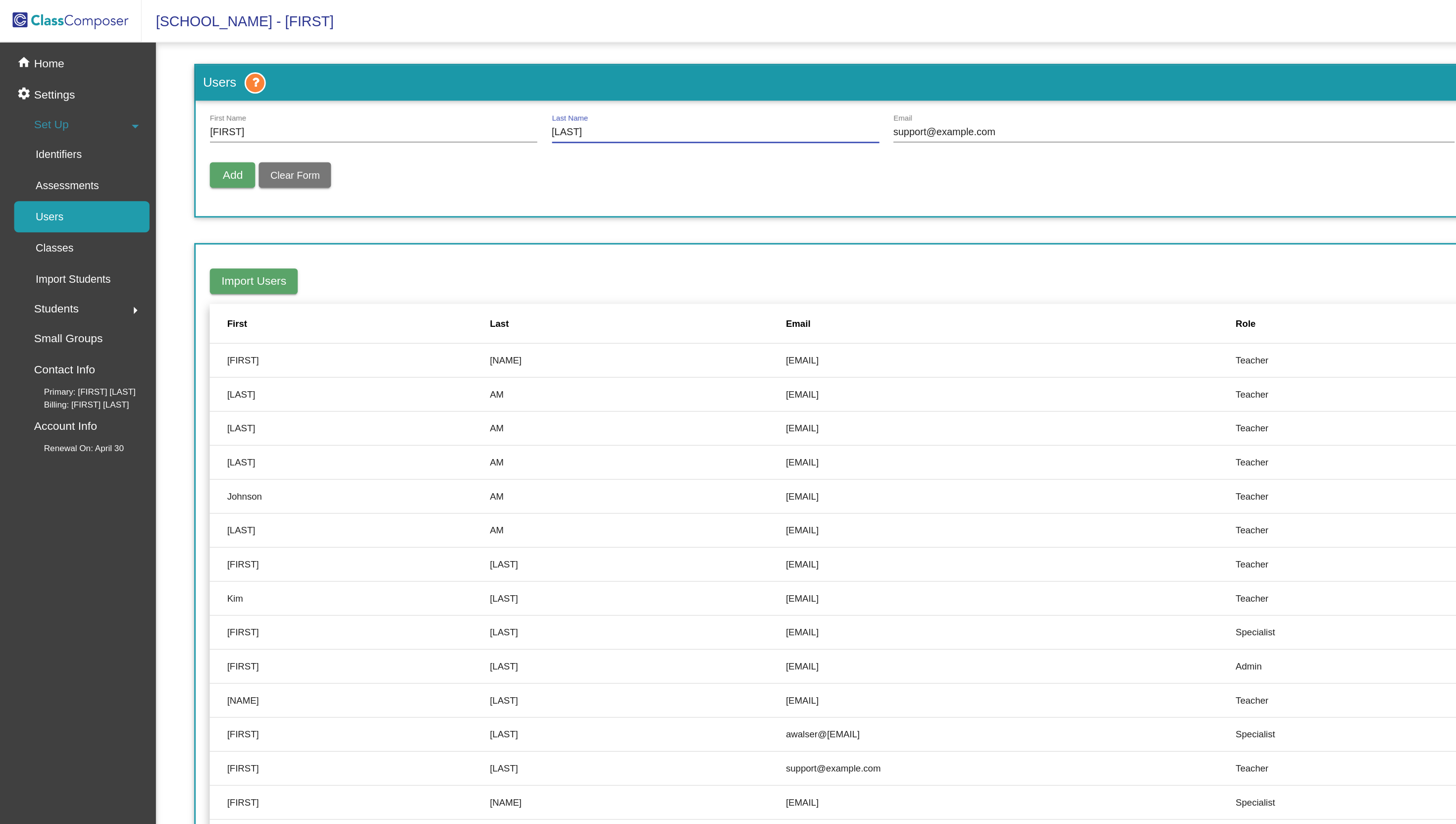 click on "support@example.com" at bounding box center (821, 93) 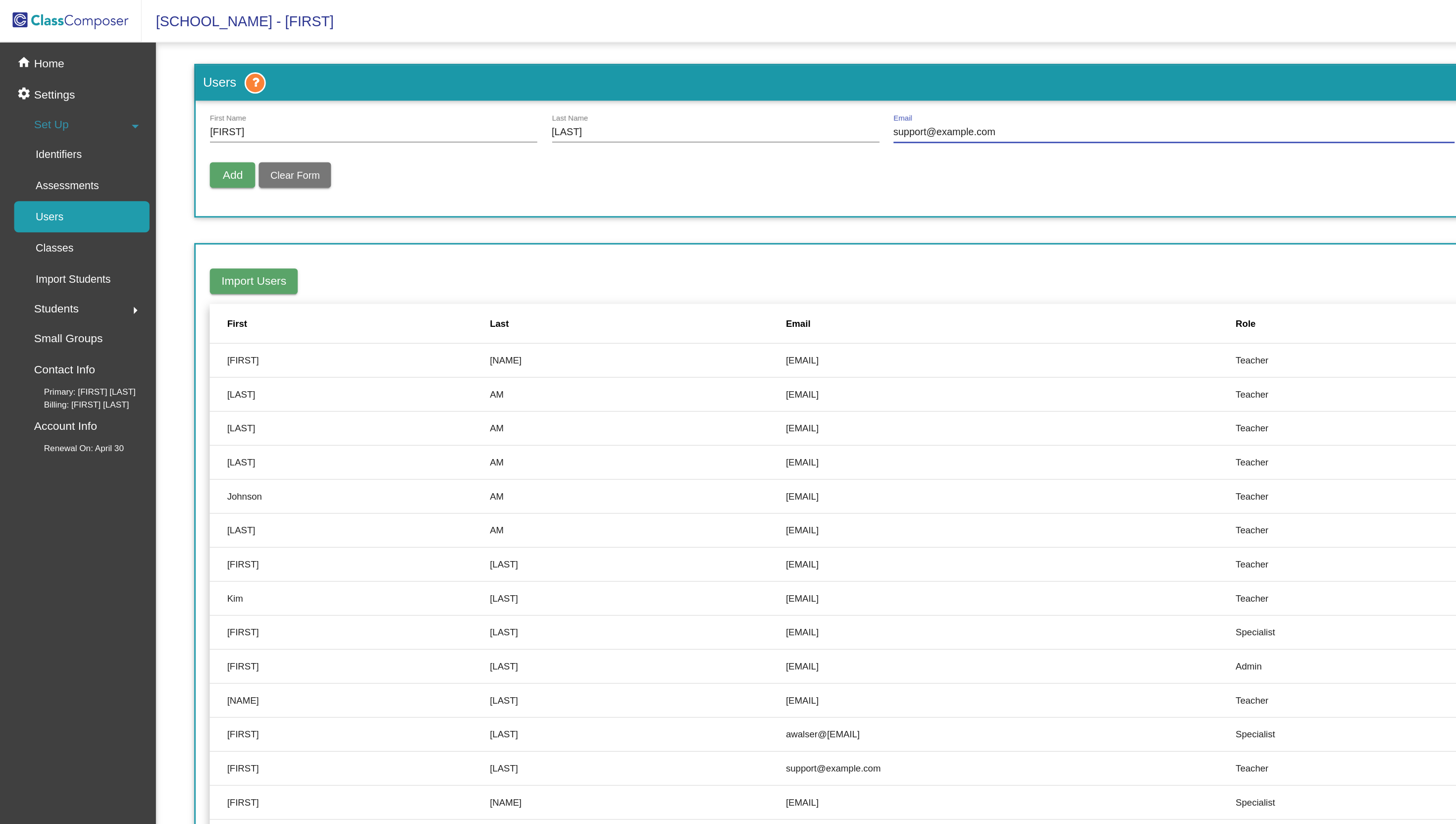 click on "Add" at bounding box center (162, 122) 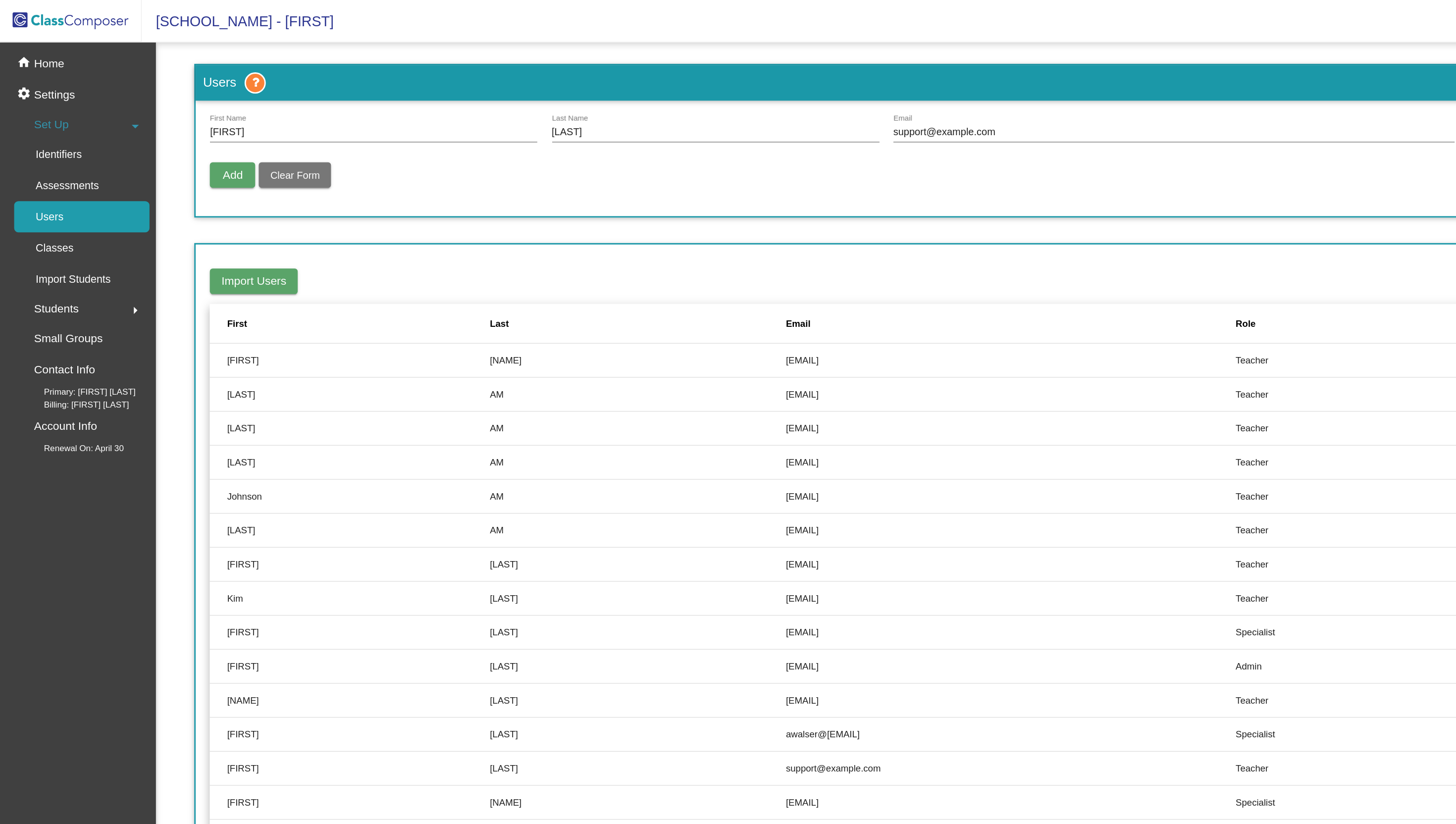 click on "Add" at bounding box center (162, 122) 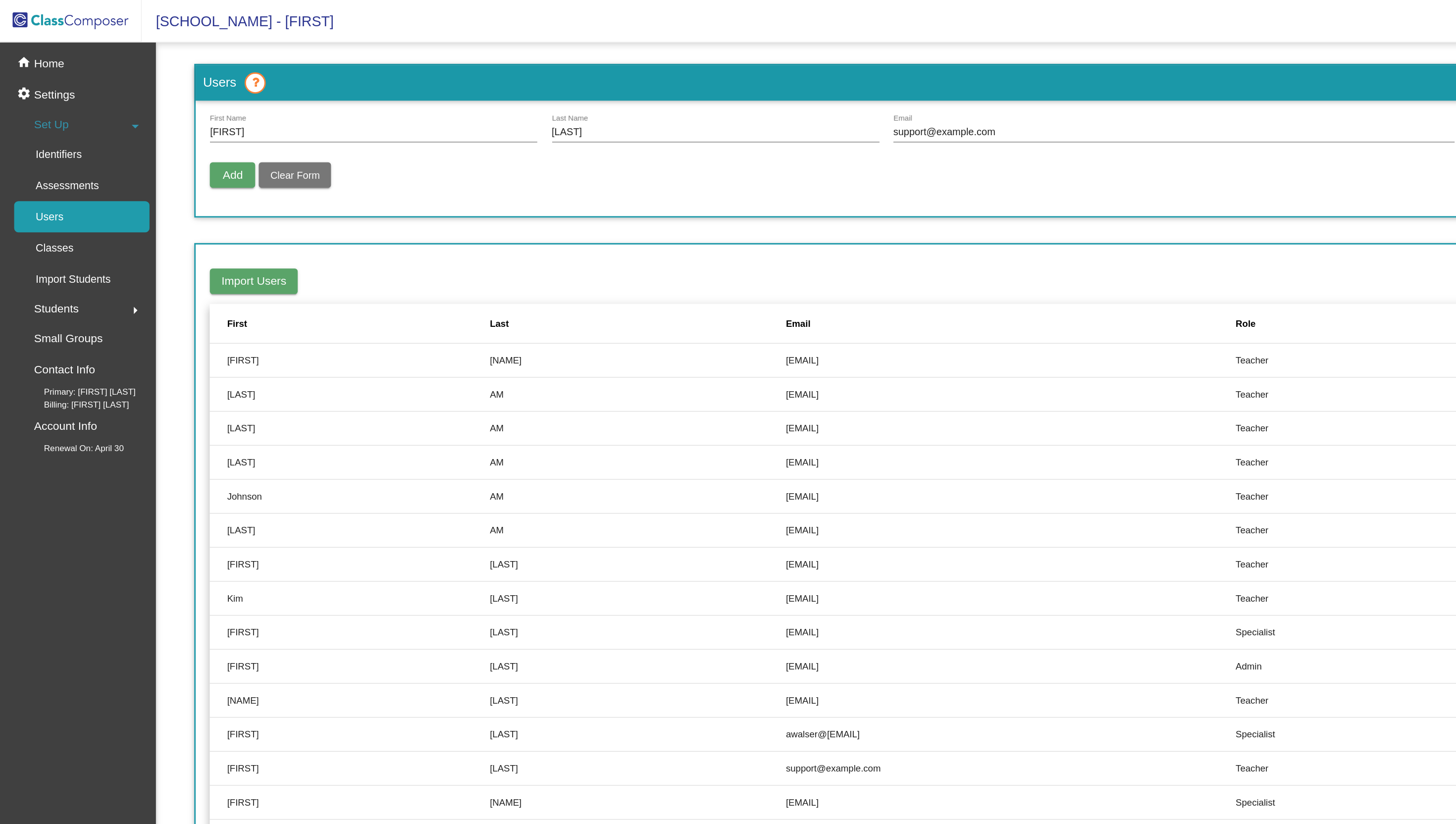 click at bounding box center (178, 58) 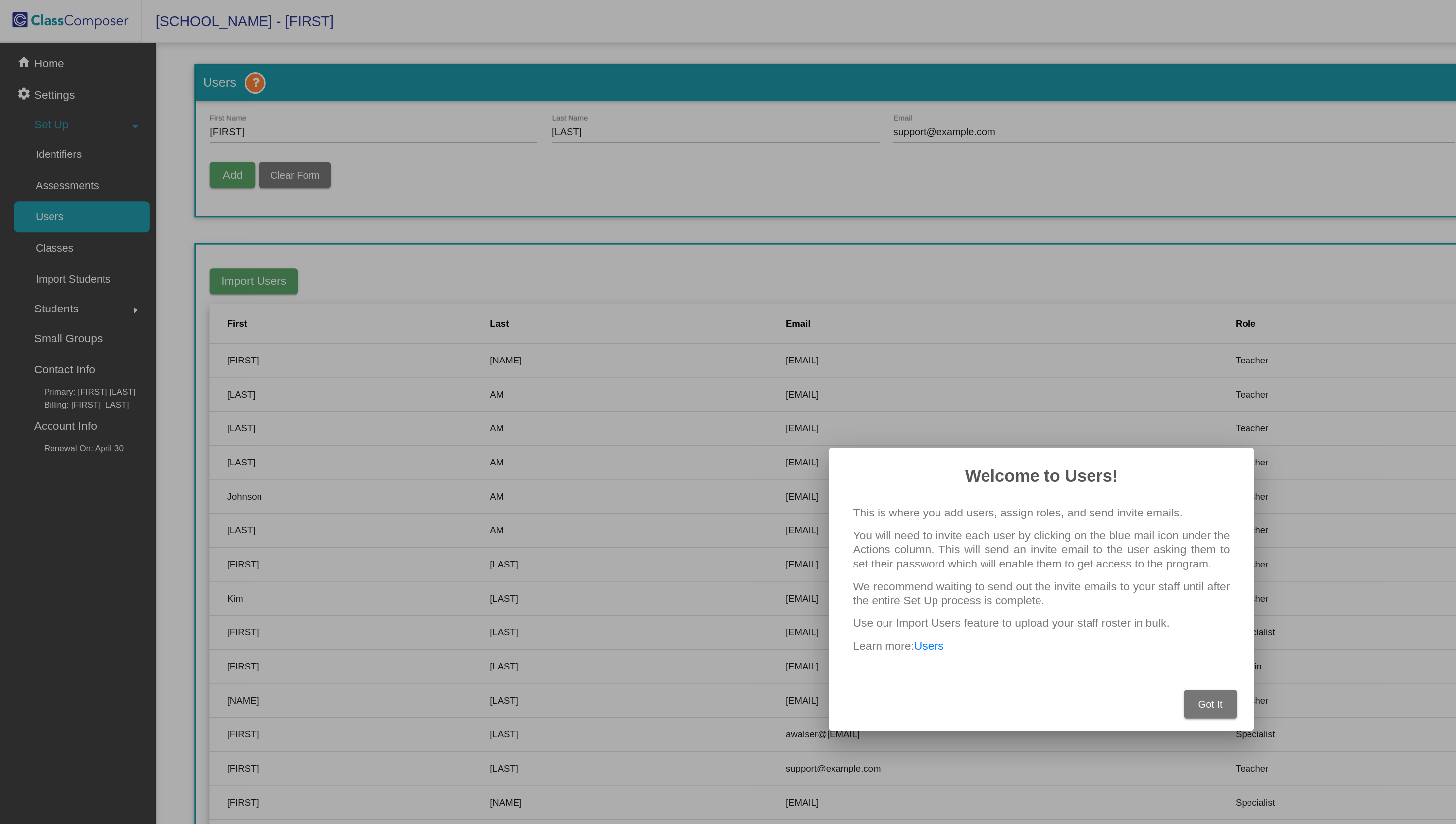 click on "Got It" at bounding box center (846, 492) 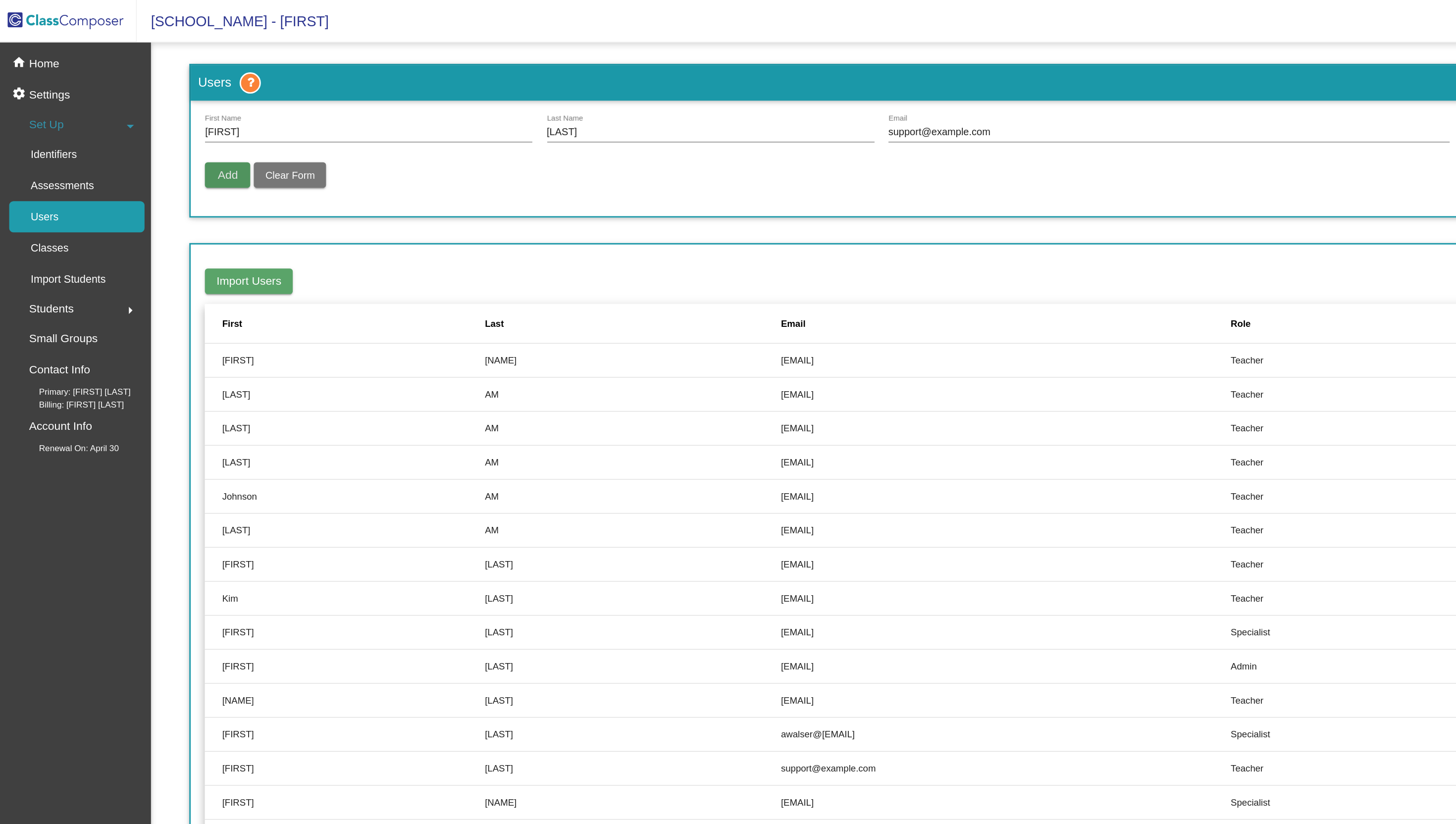 click on "Add" at bounding box center (162, 122) 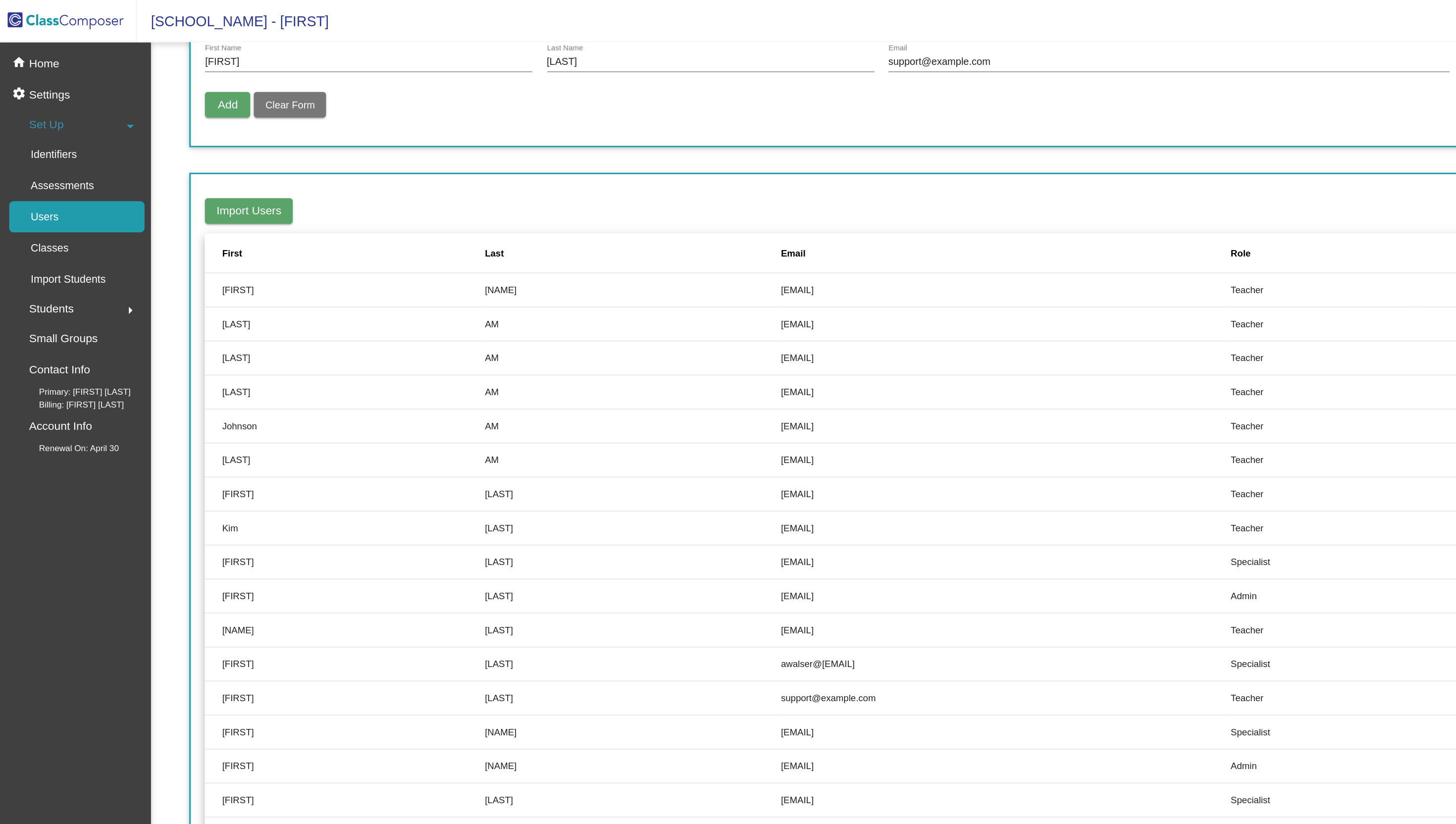 scroll, scrollTop: 44, scrollLeft: 0, axis: vertical 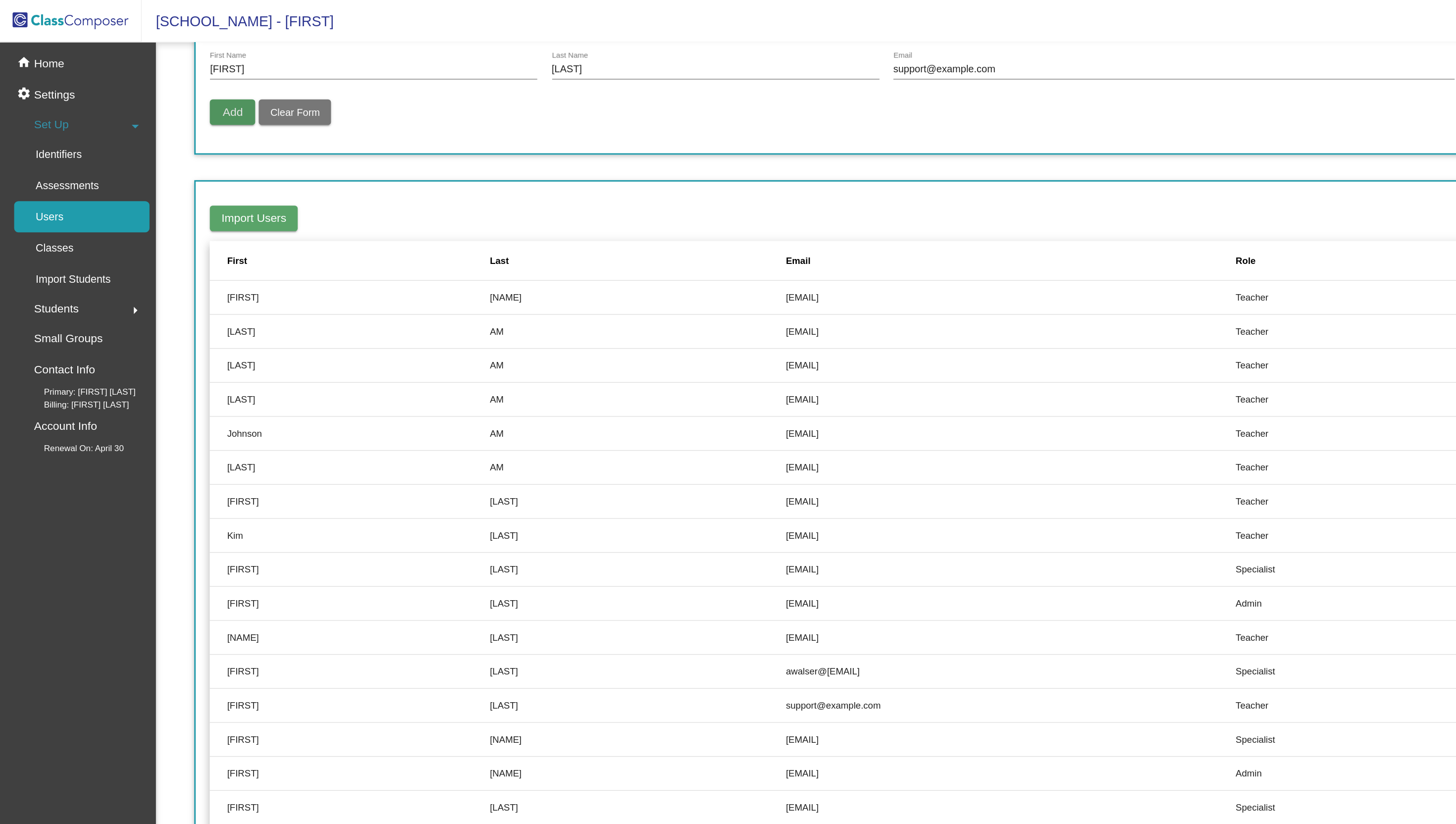click on "Add" at bounding box center (162, 78) 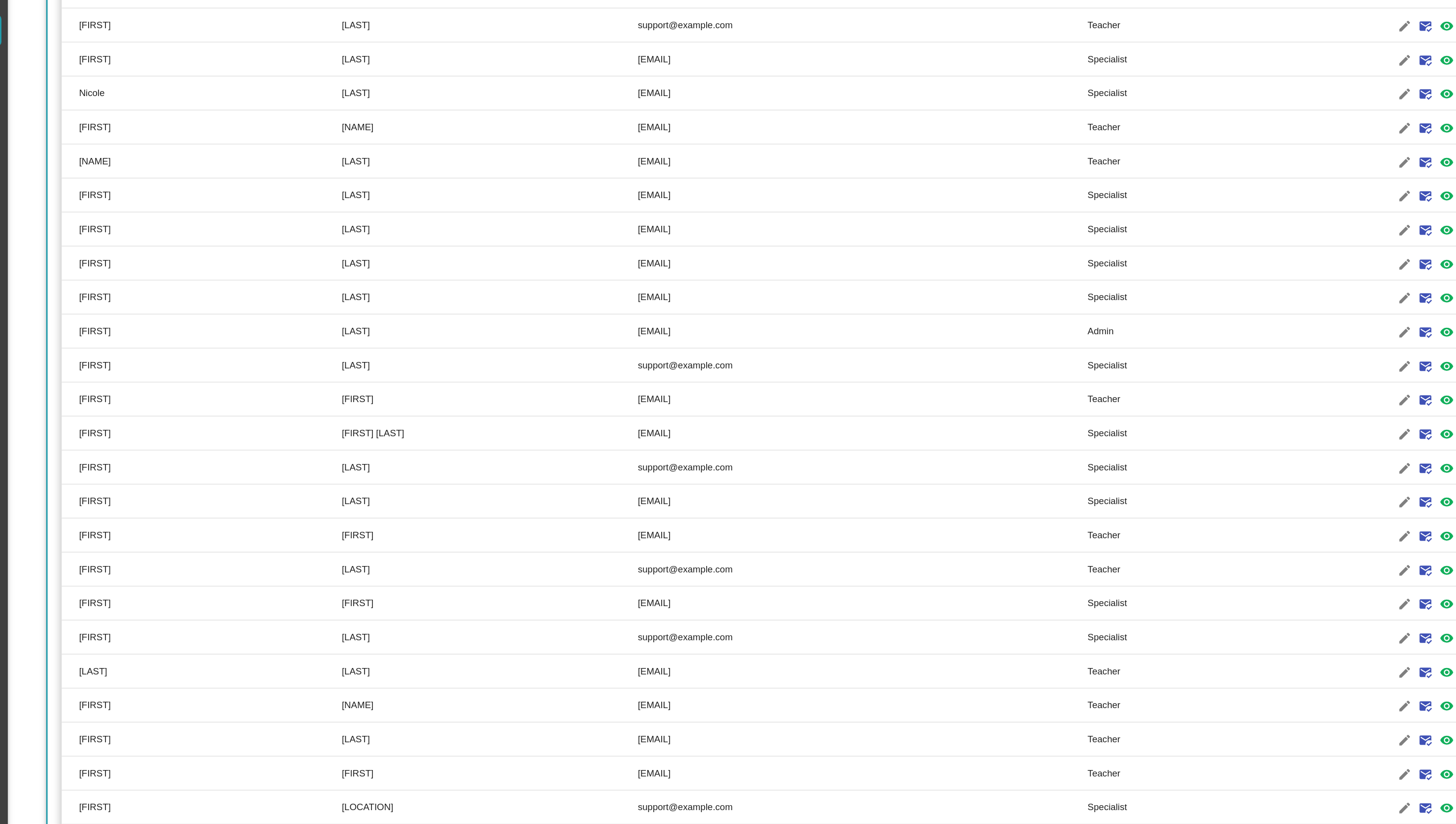 scroll, scrollTop: 532, scrollLeft: 0, axis: vertical 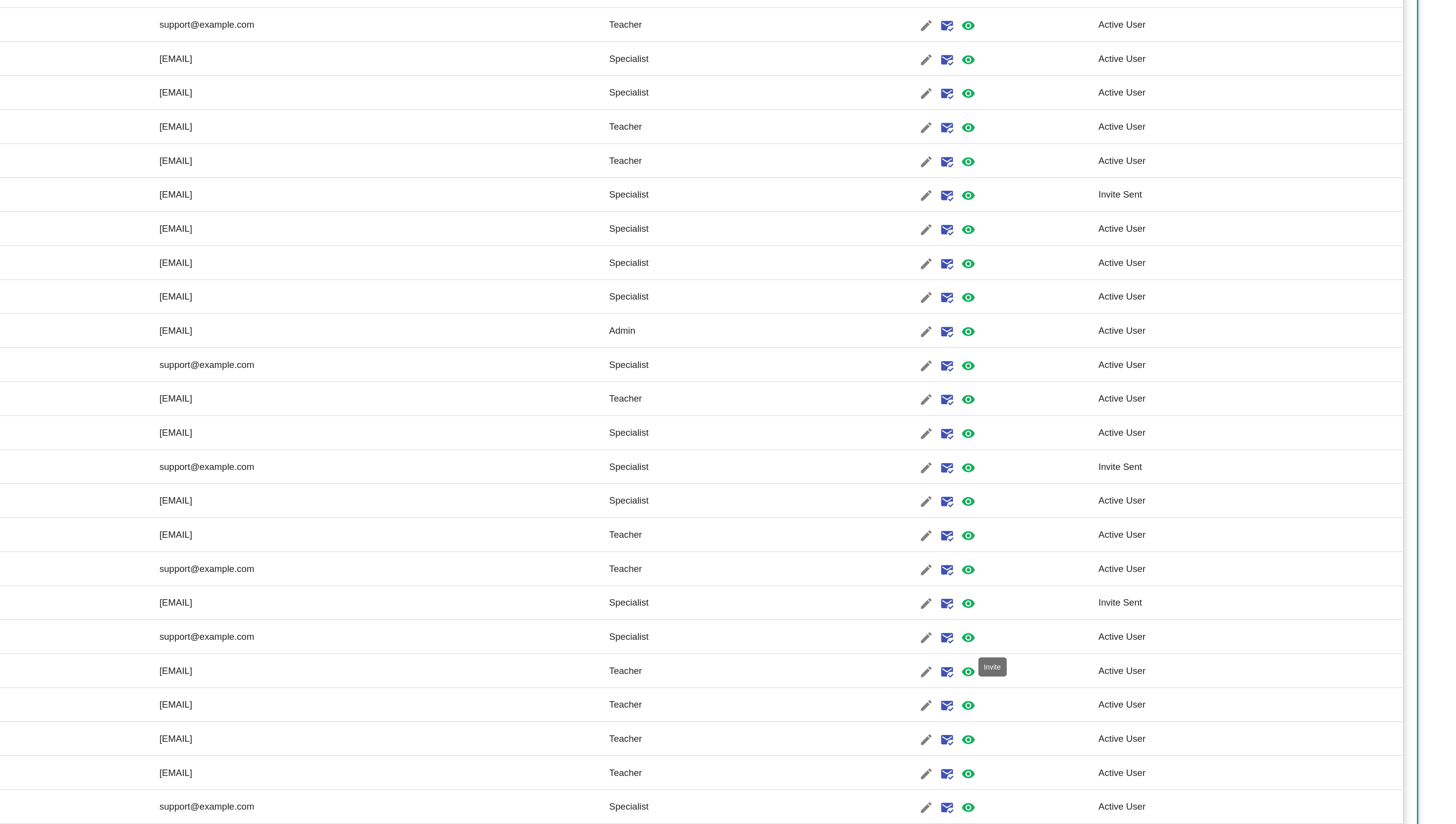 click on "mark_email_read" 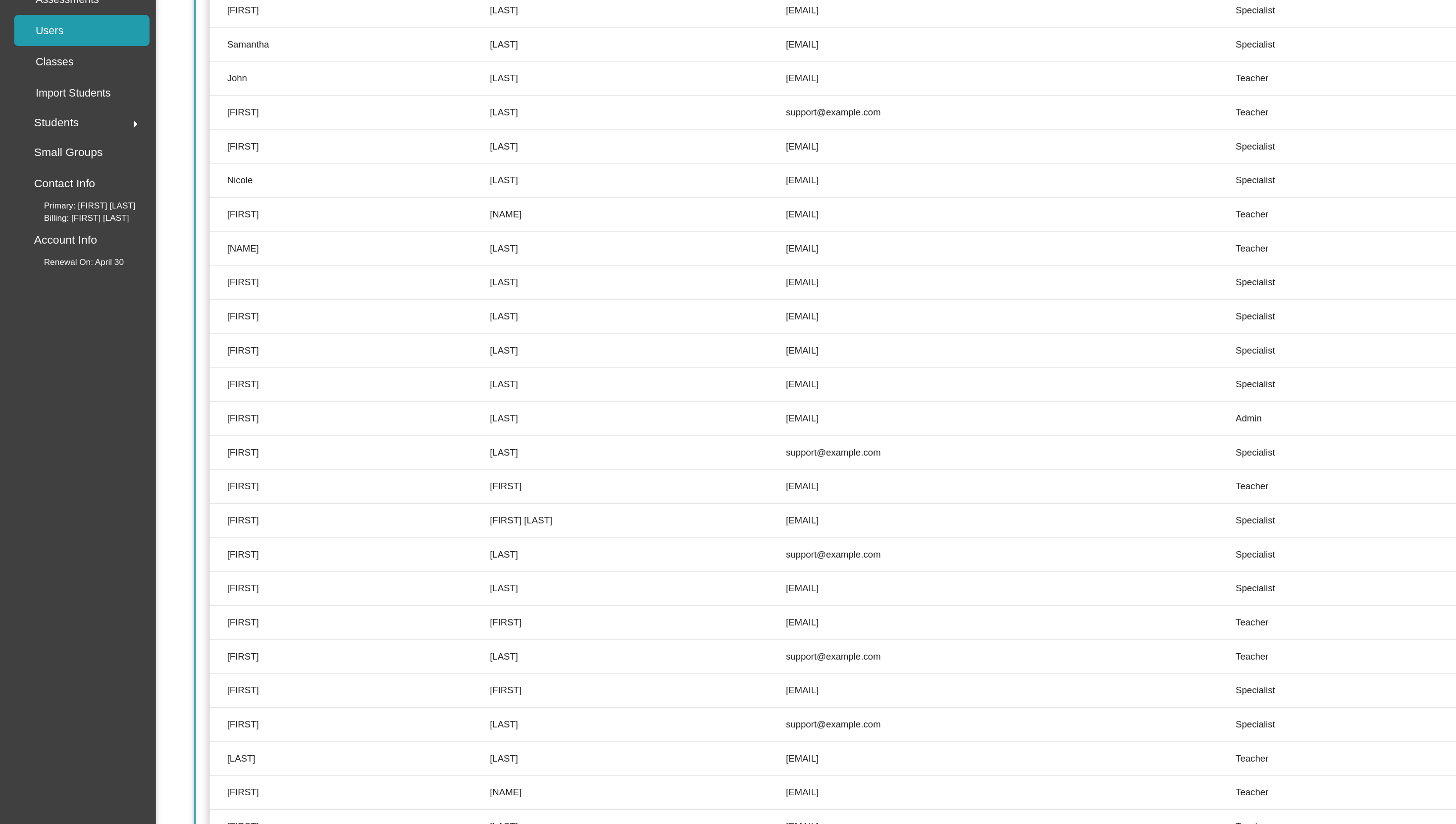 scroll, scrollTop: 466, scrollLeft: 0, axis: vertical 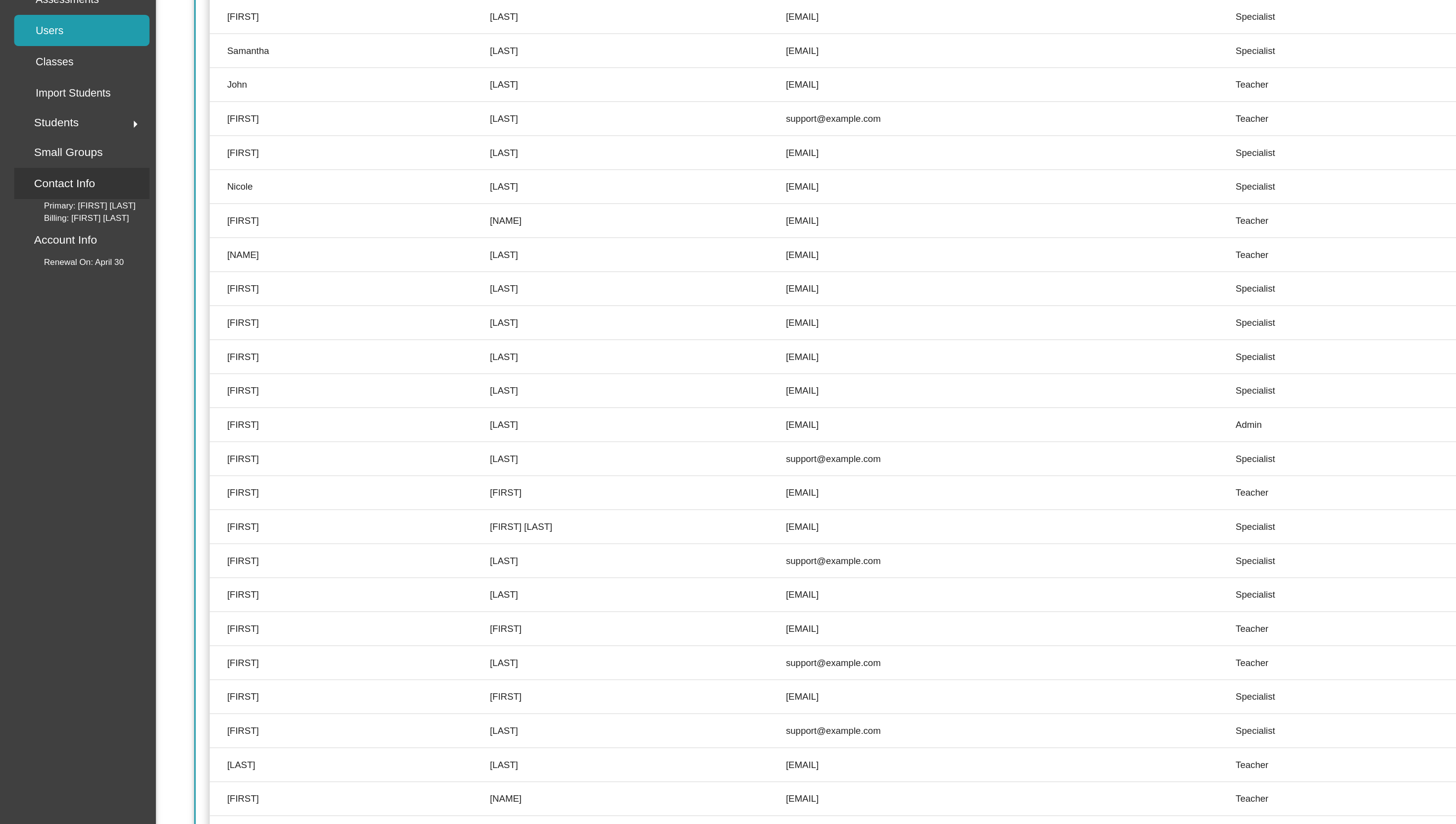 click on "Contact Info" 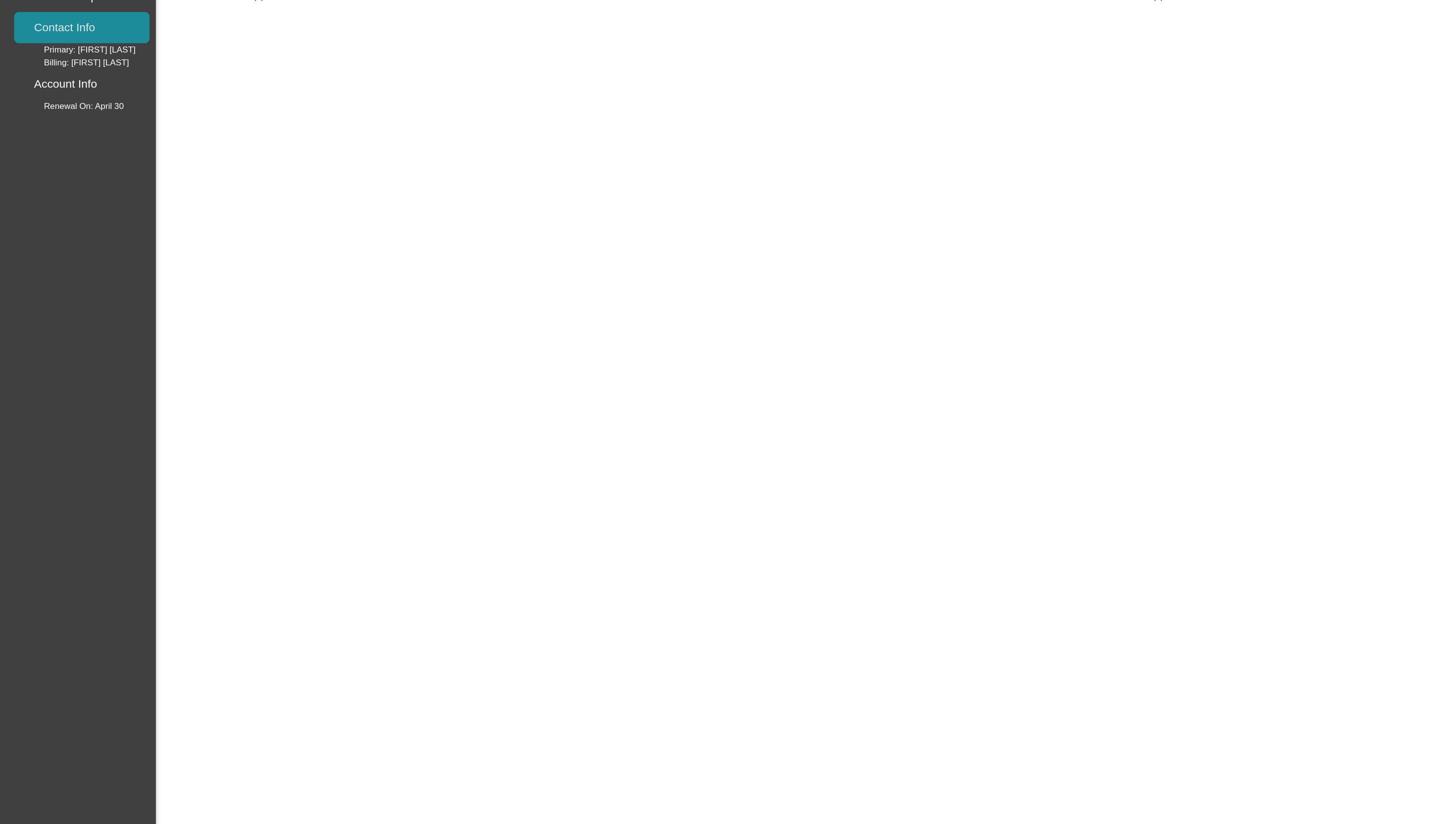 scroll, scrollTop: 0, scrollLeft: 0, axis: both 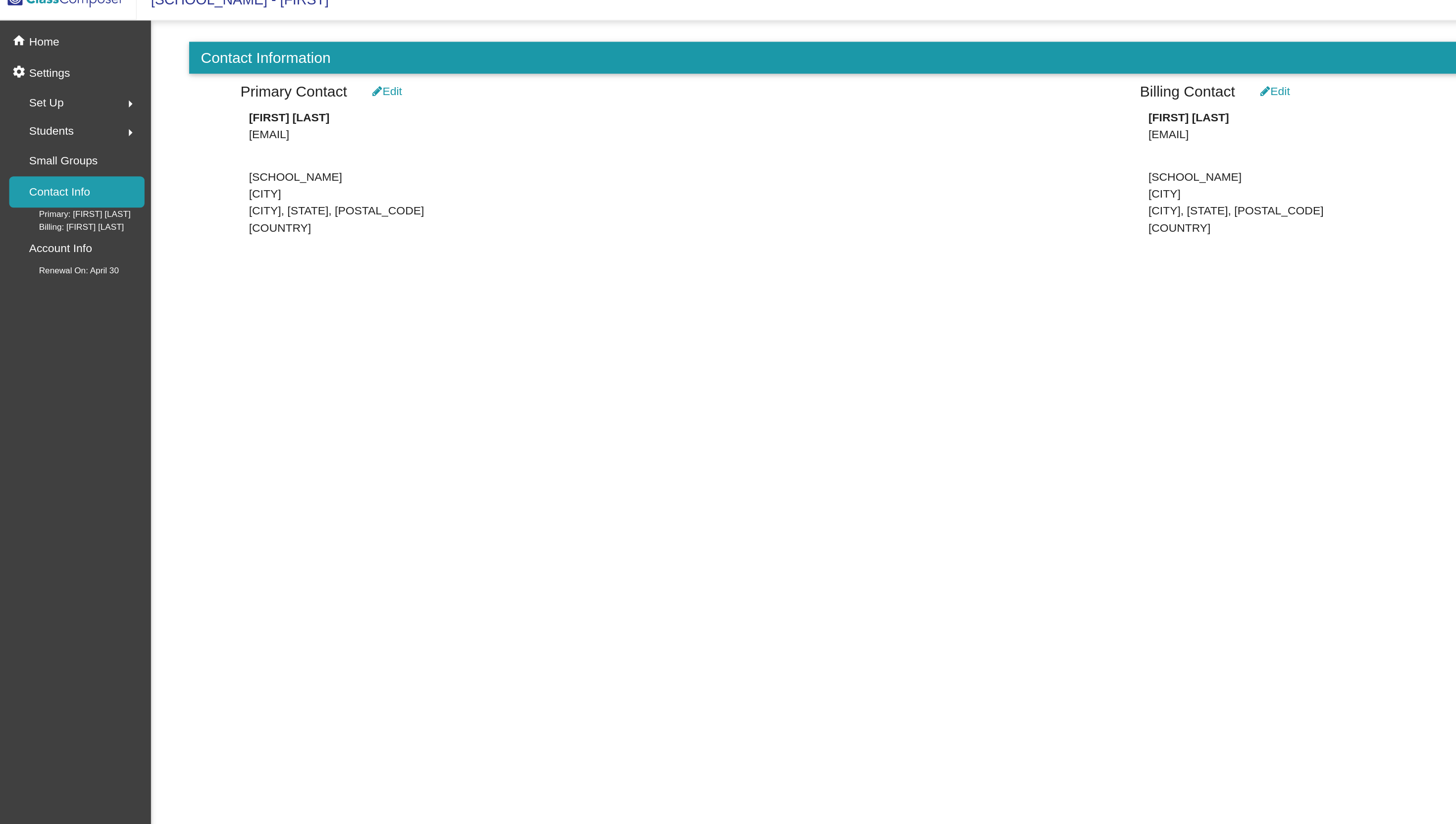 click on "Edit" 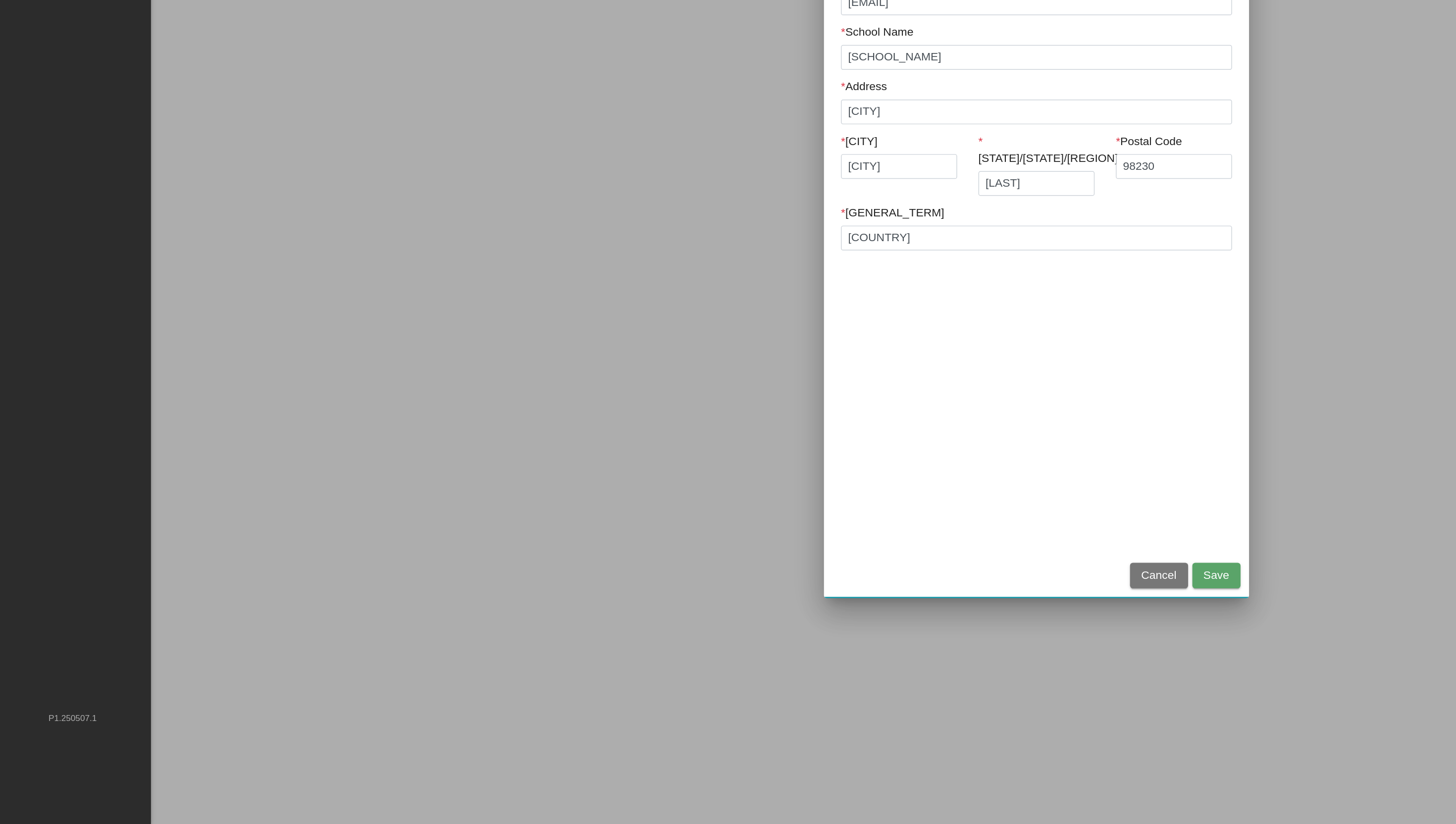 scroll, scrollTop: 0, scrollLeft: 0, axis: both 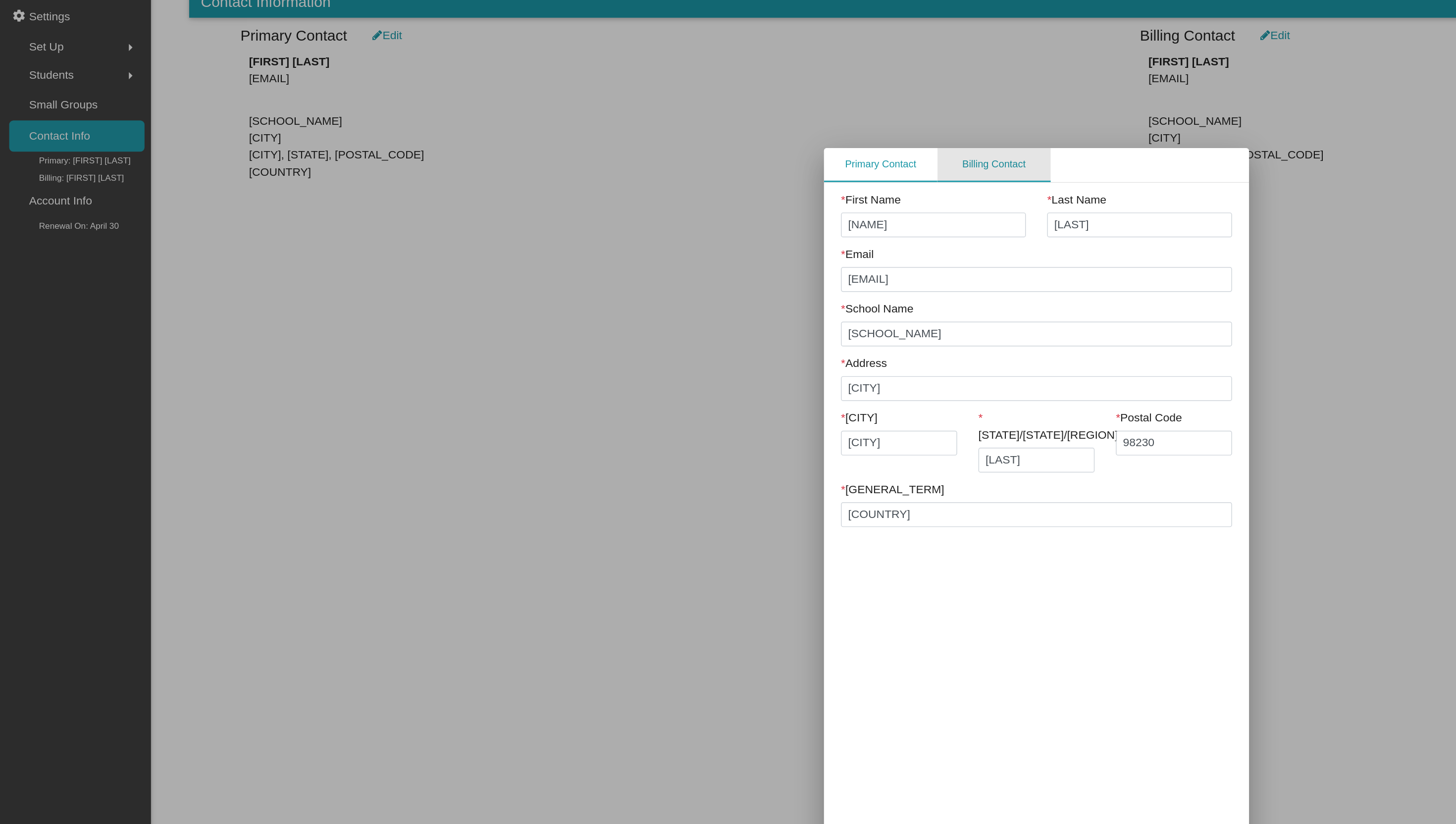 click on "Billing Contact" at bounding box center [698, 169] 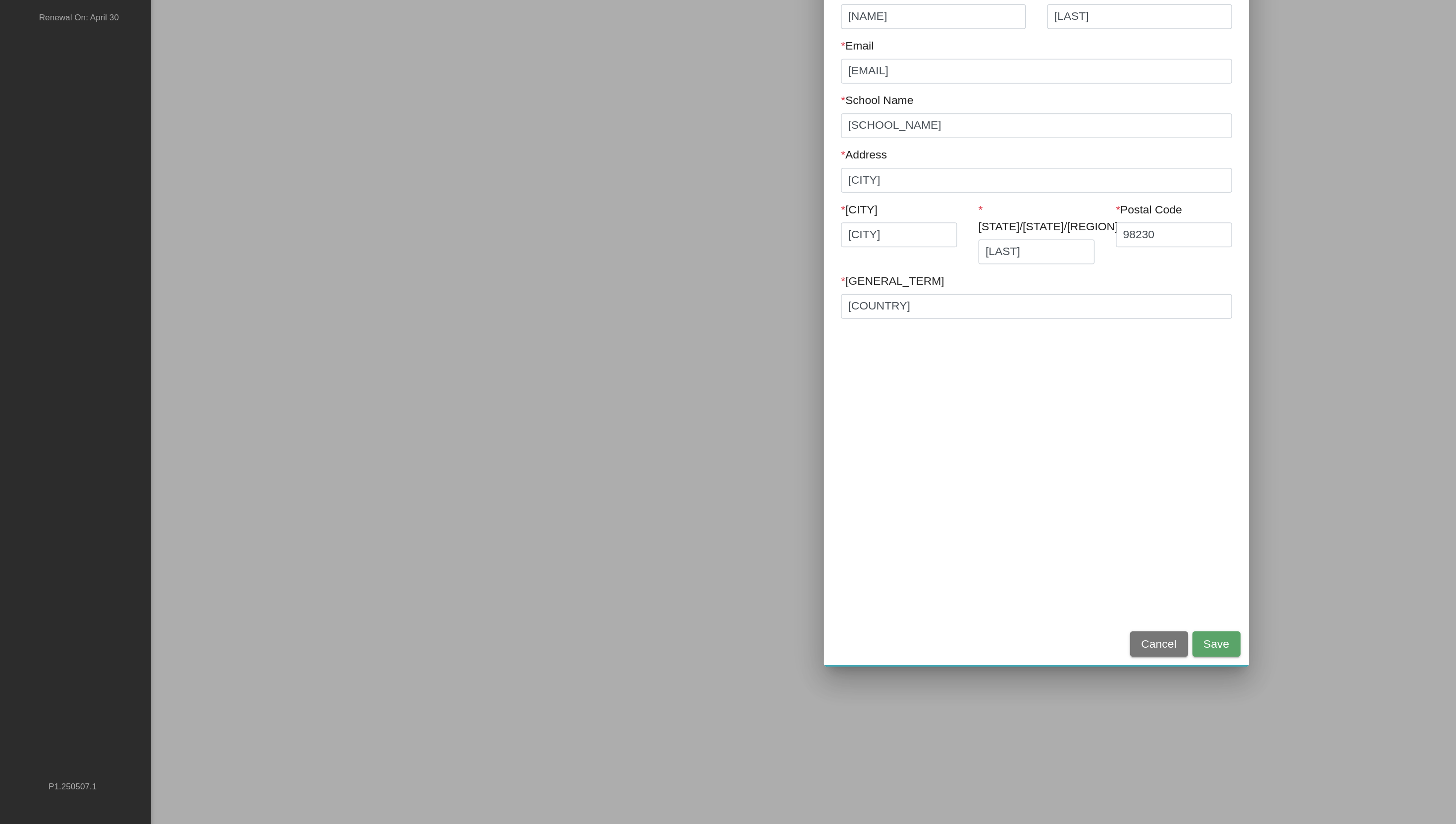 scroll, scrollTop: 0, scrollLeft: 0, axis: both 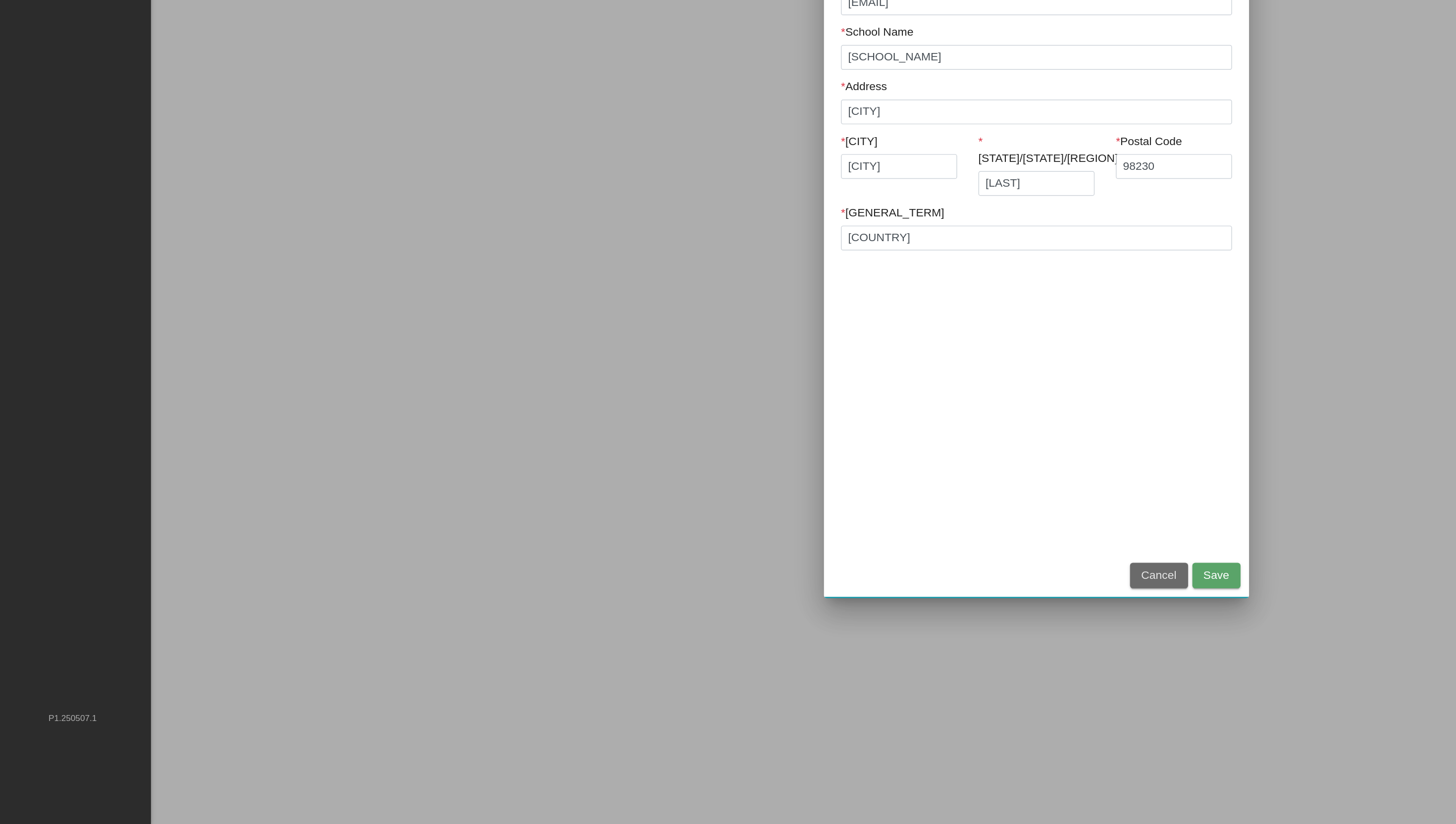 click on "Cancel" at bounding box center [814, 650] 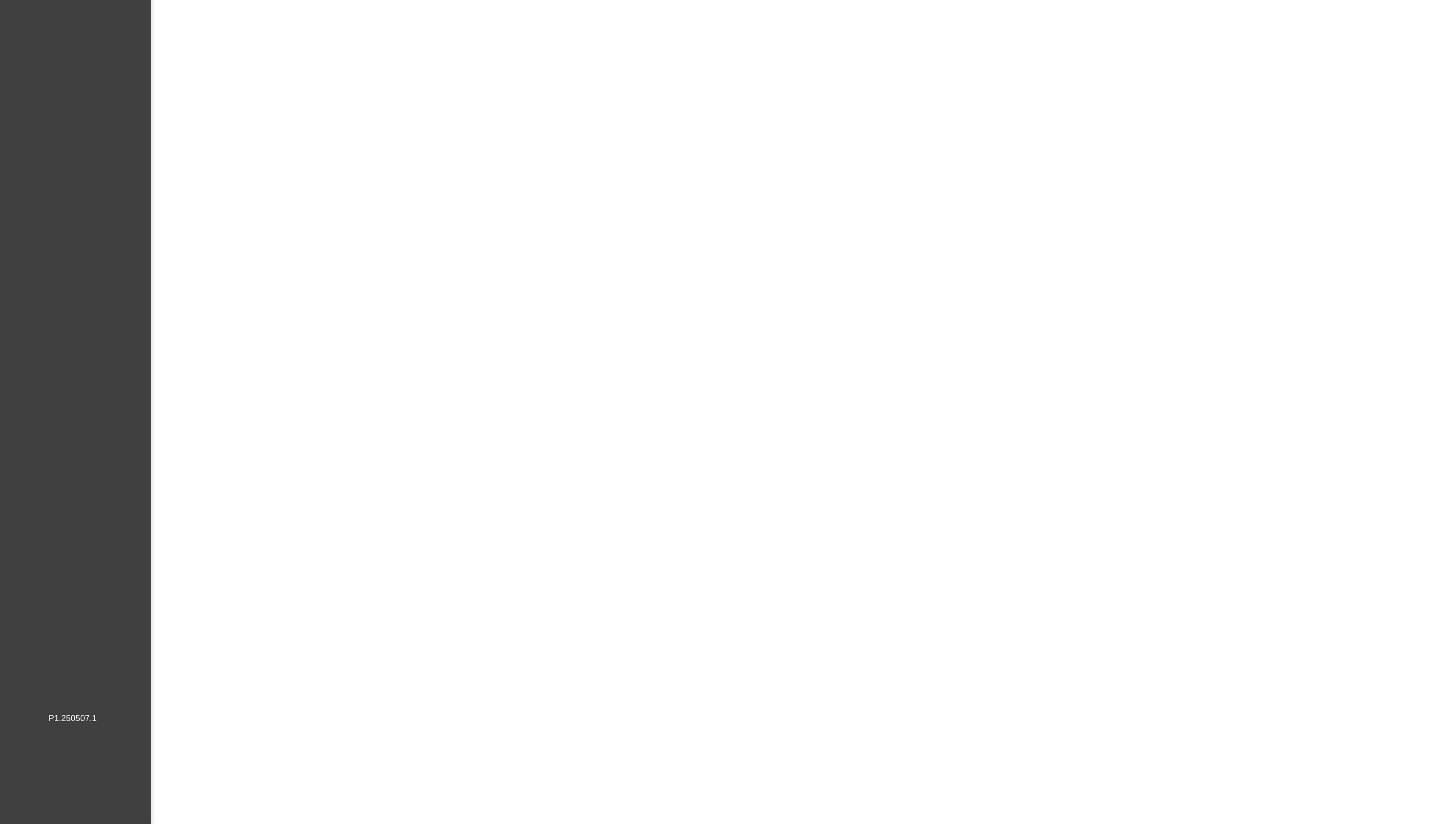 scroll, scrollTop: 0, scrollLeft: 0, axis: both 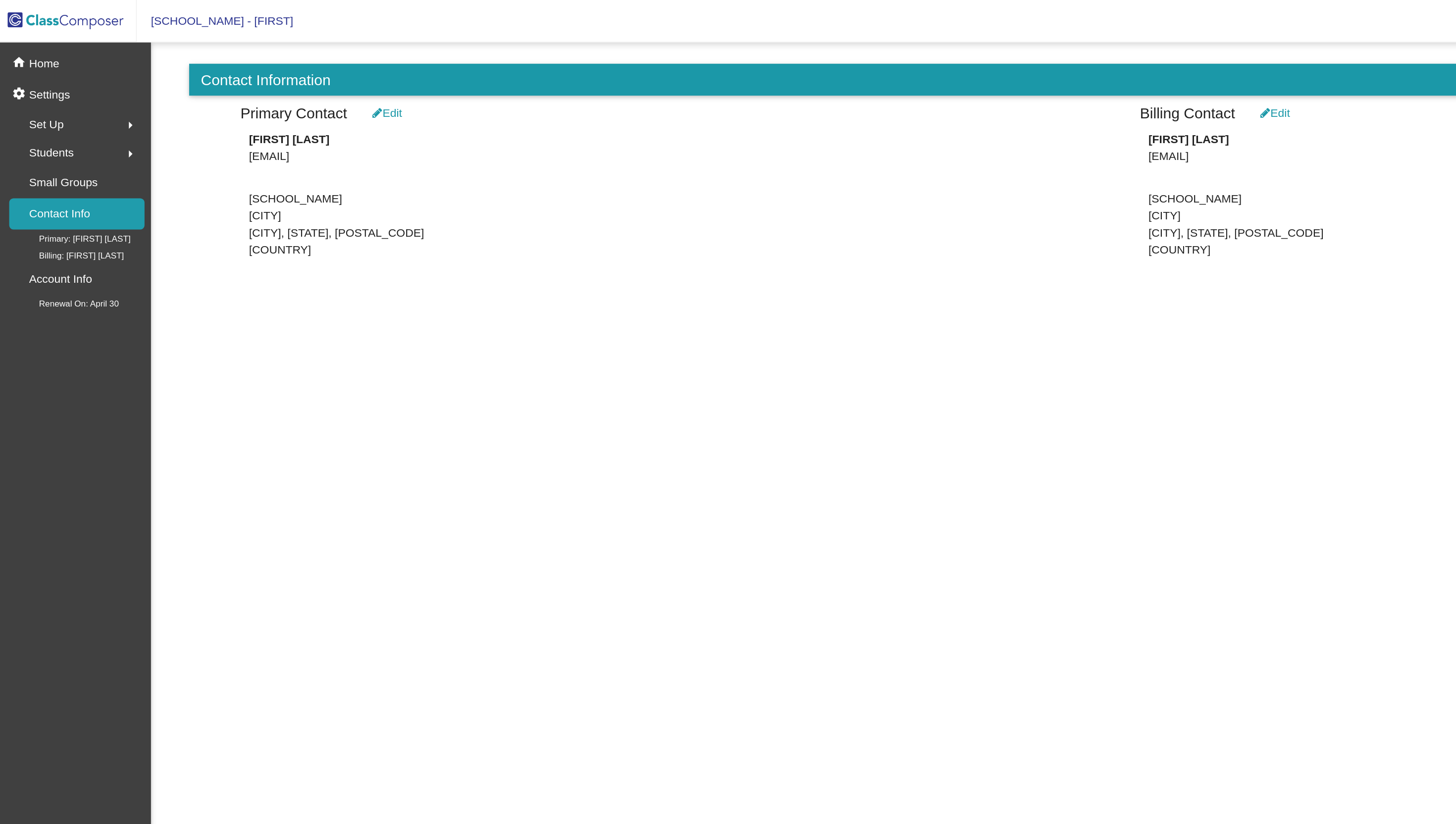 click on "Students  arrow_right" 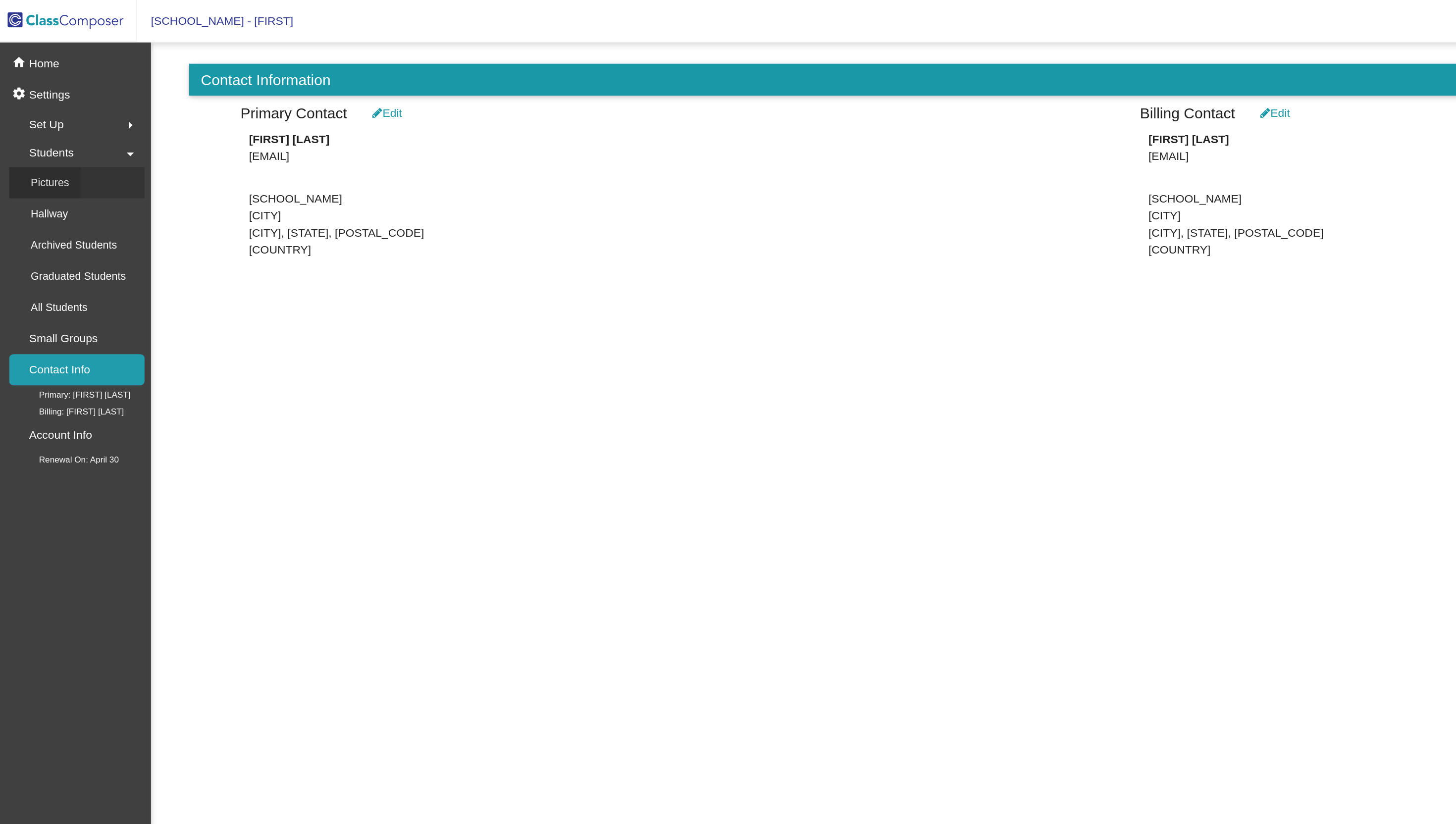 click on "Pictures" 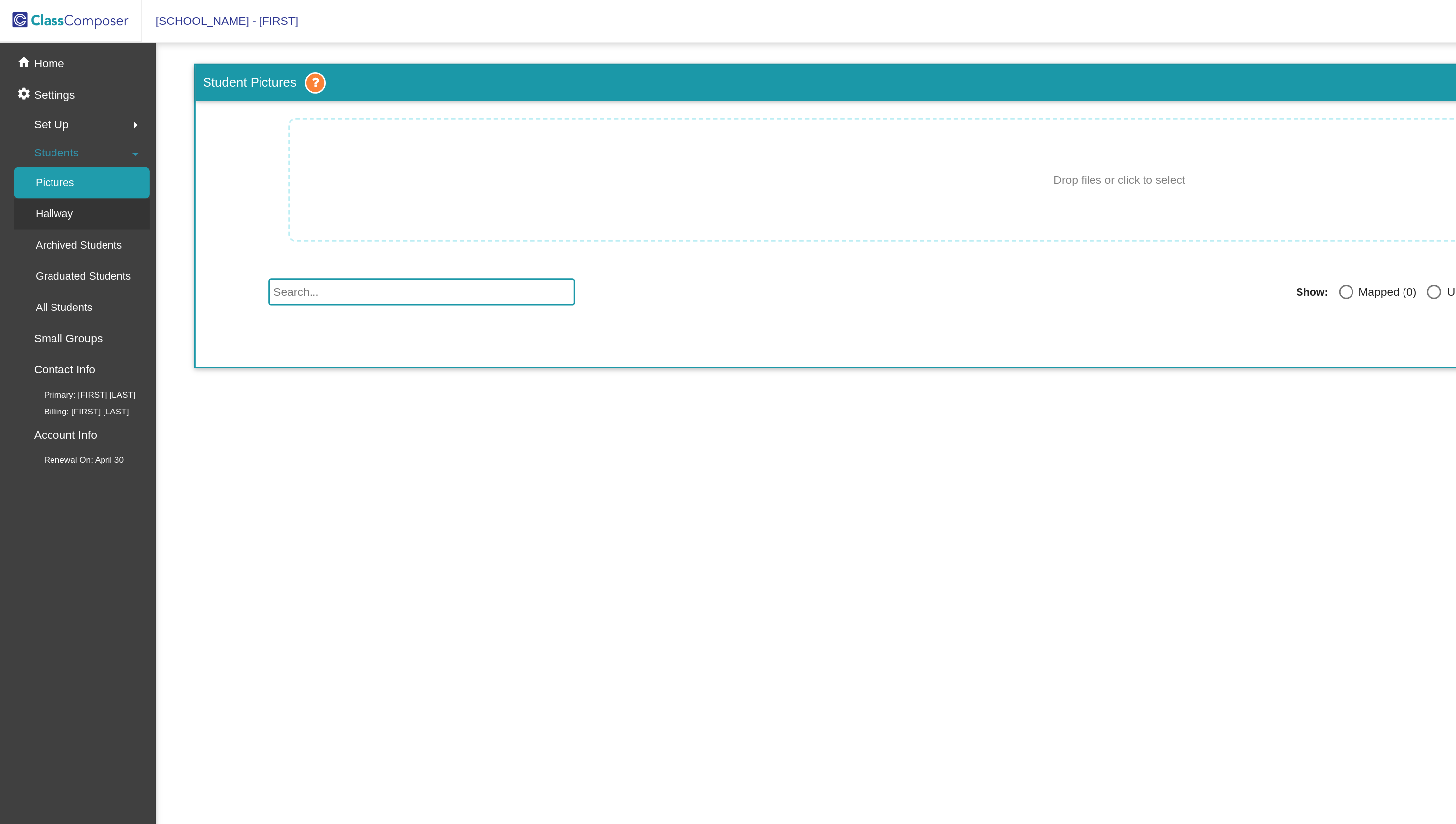 click on "Hallway" 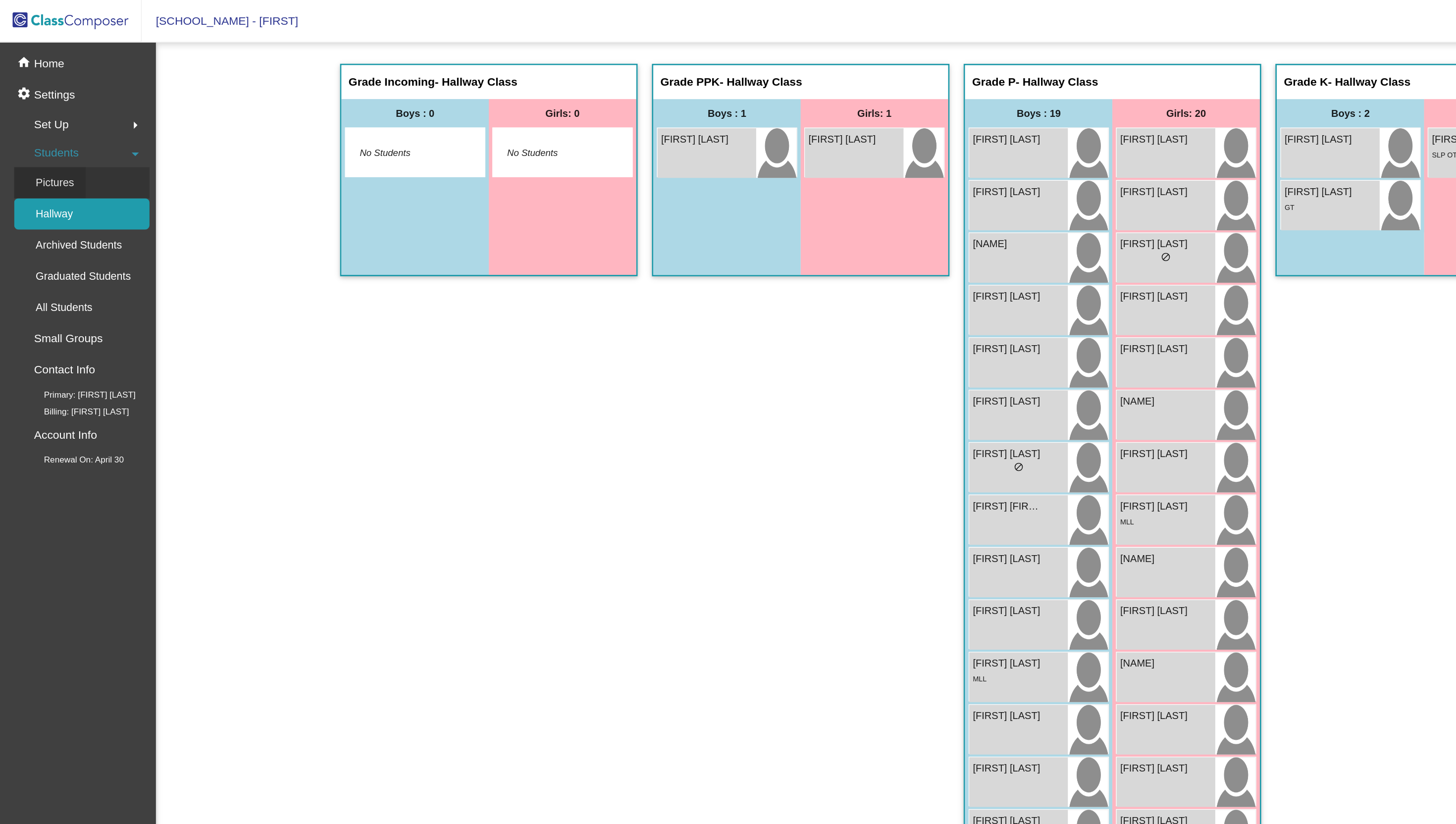 click on "Pictures" 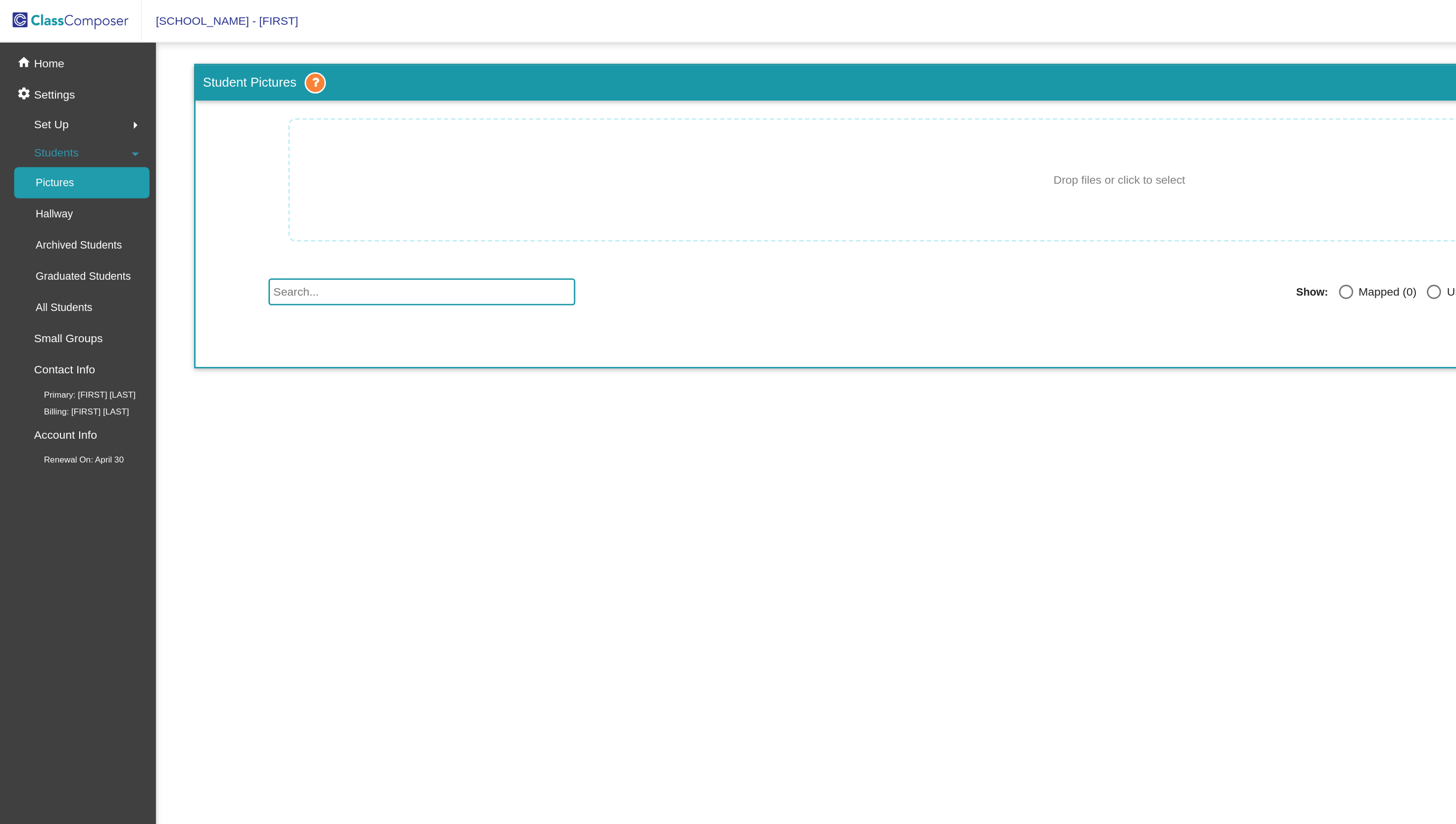 click on "Set Up  arrow_right" 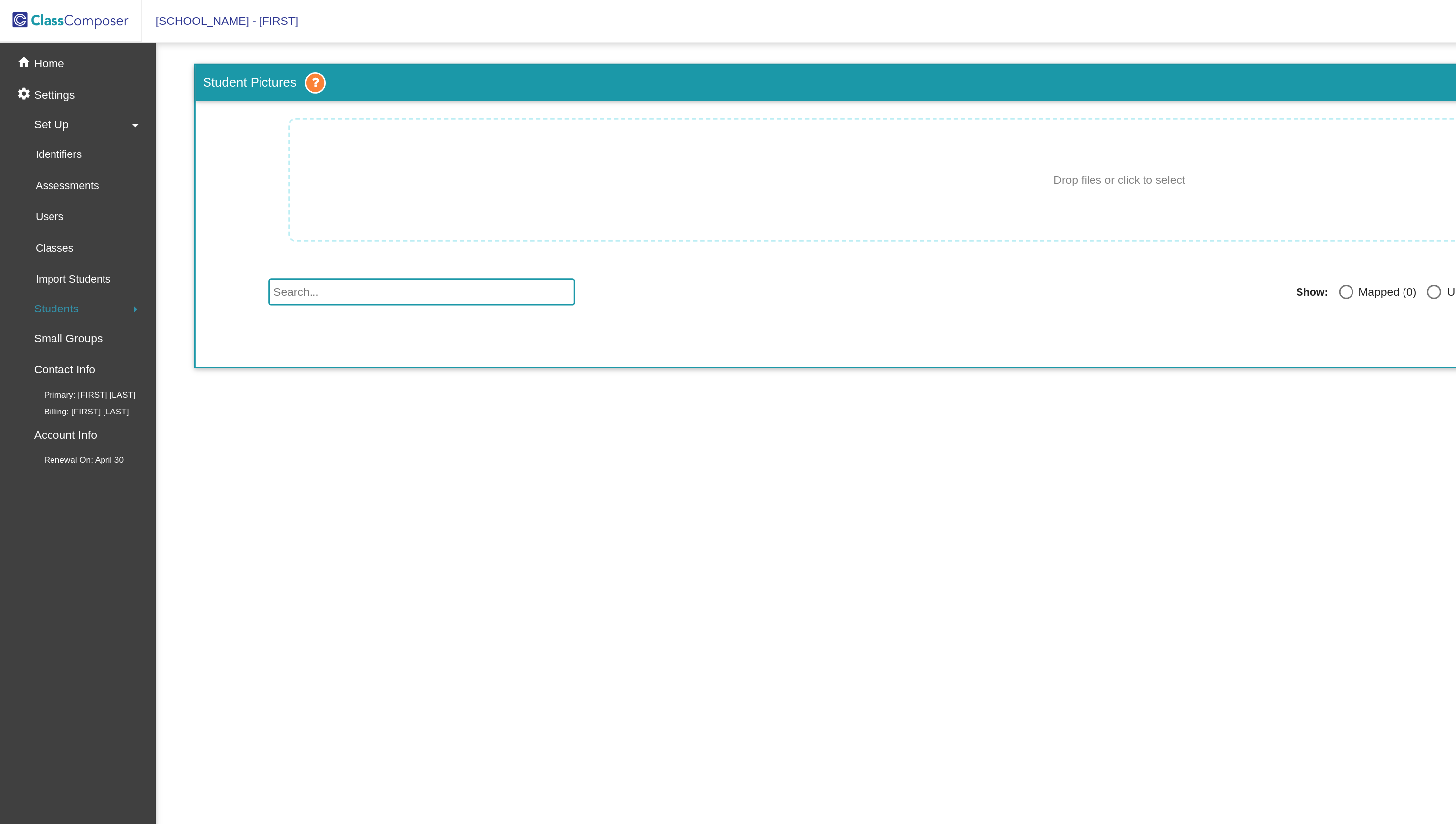 click on "Set Up  arrow_drop_down" 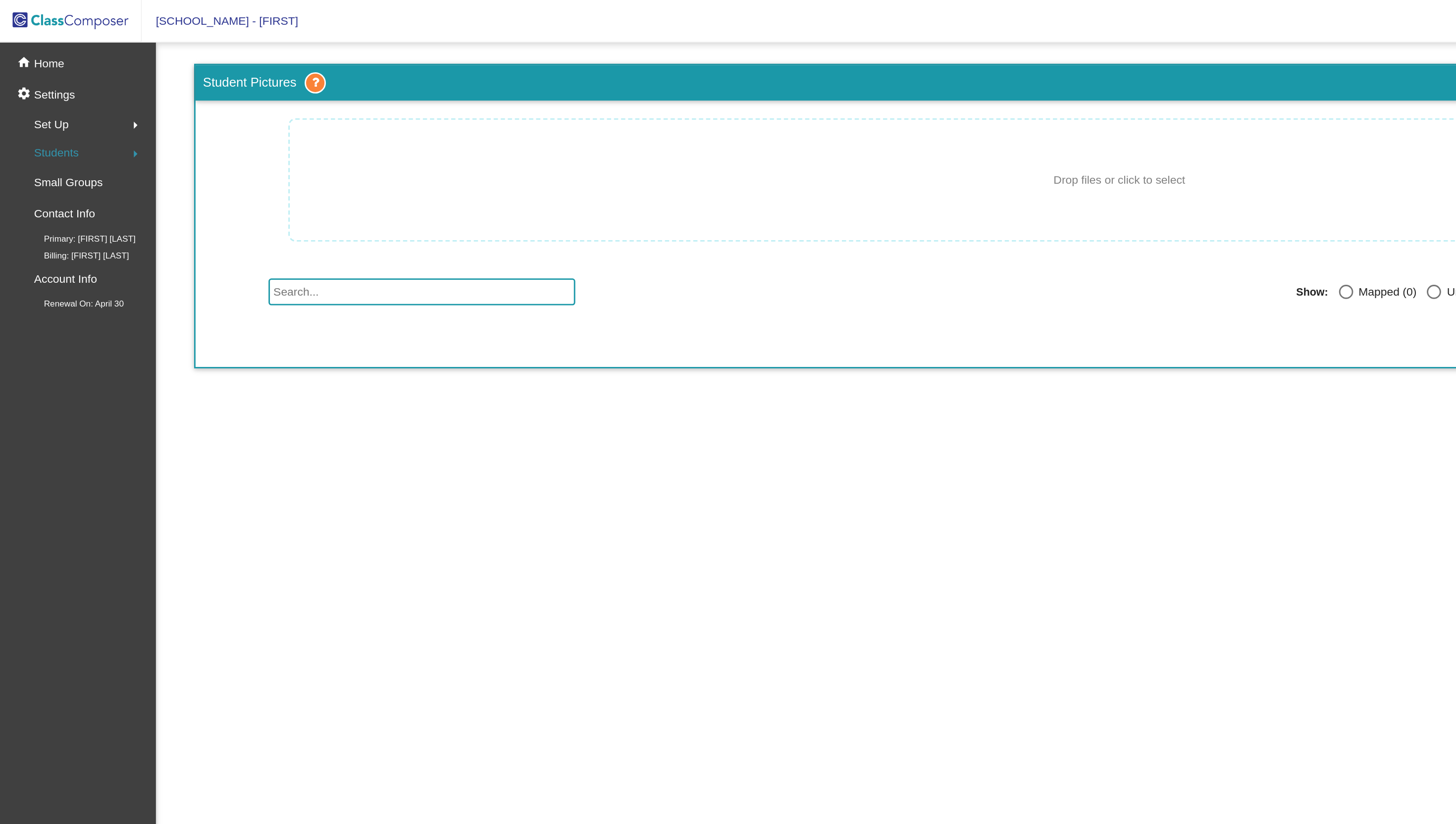 click on "Set Up  arrow_right" 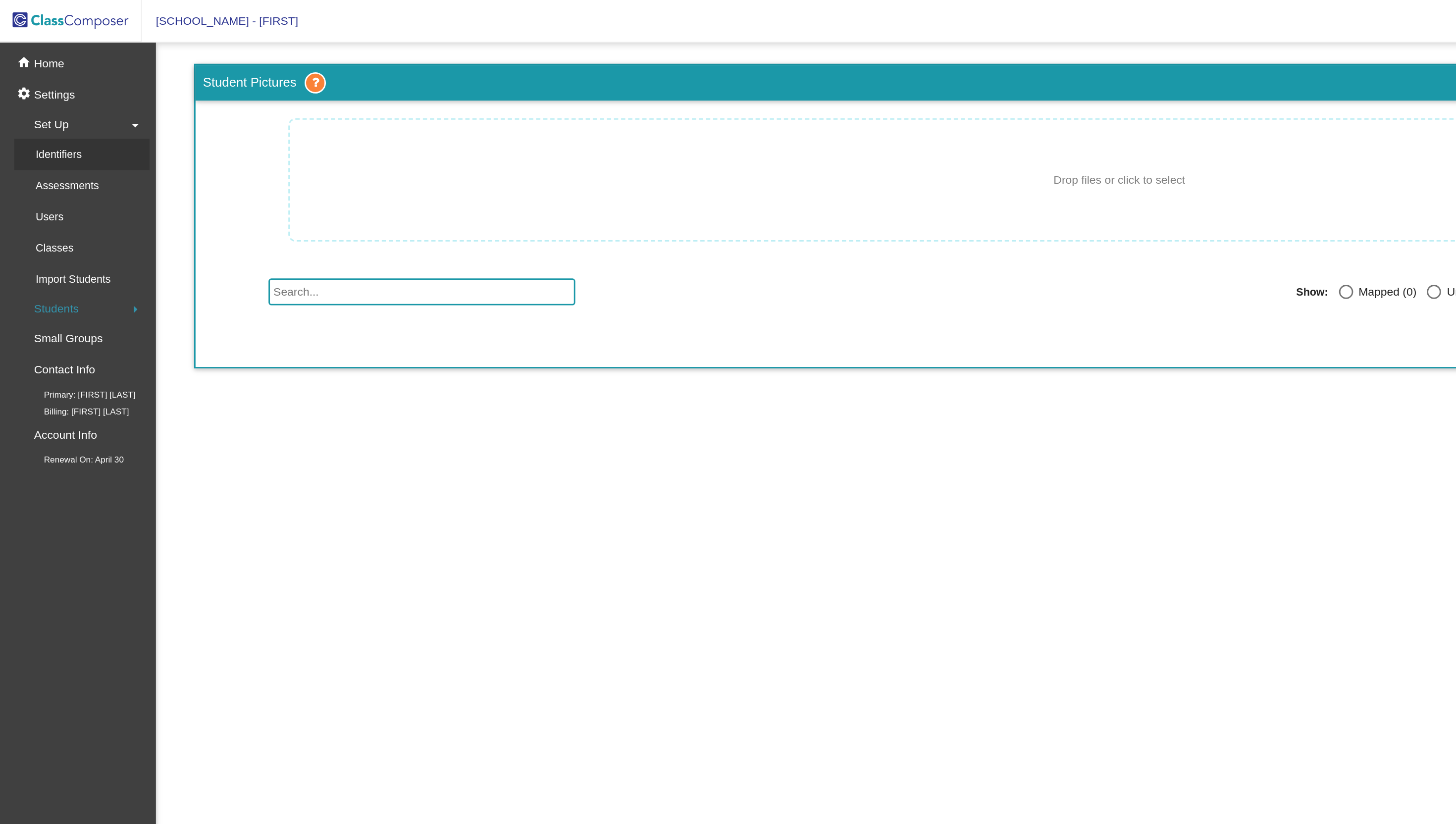 click on "Identifiers" 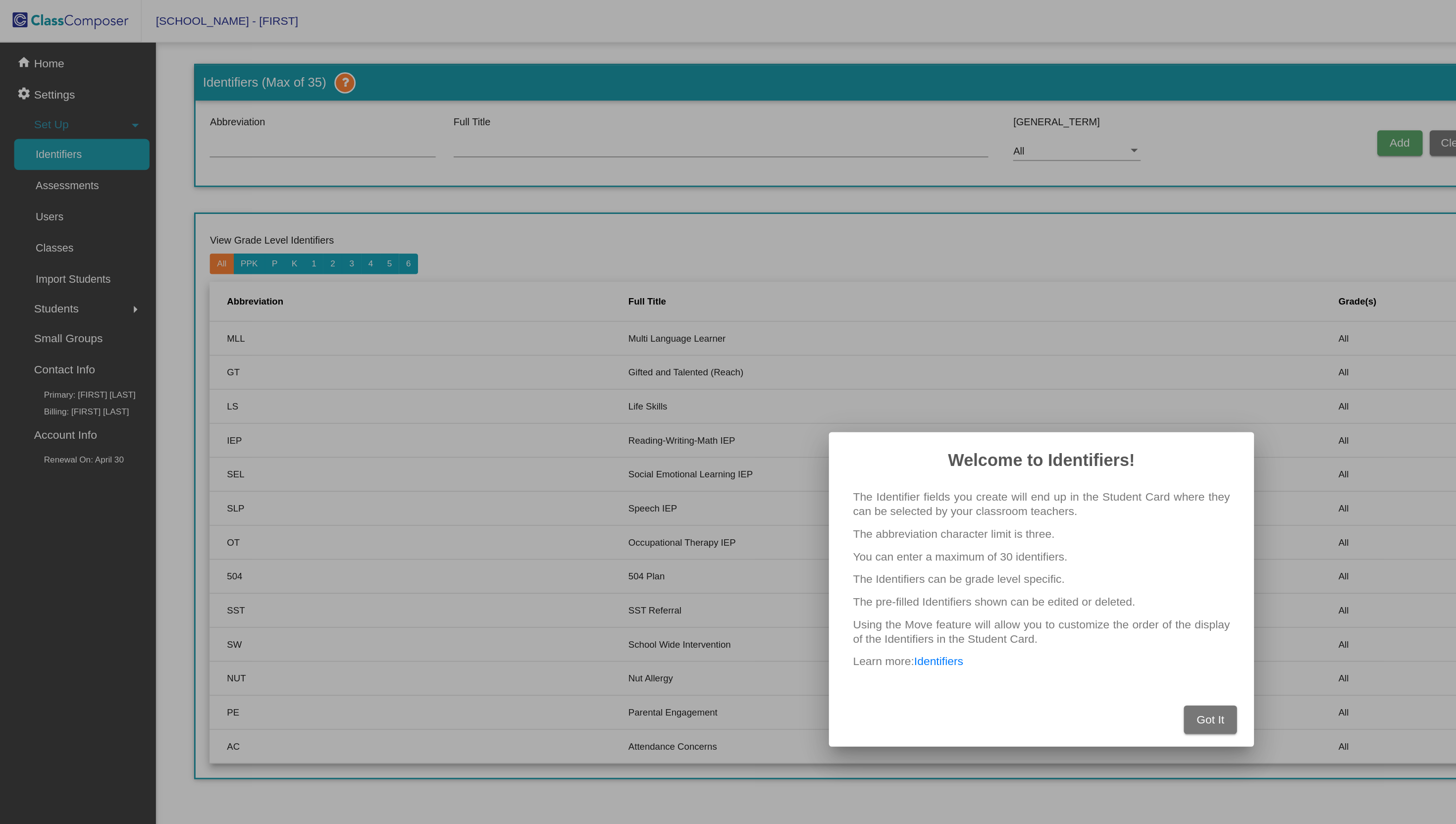 click on "Got It" at bounding box center (846, 503) 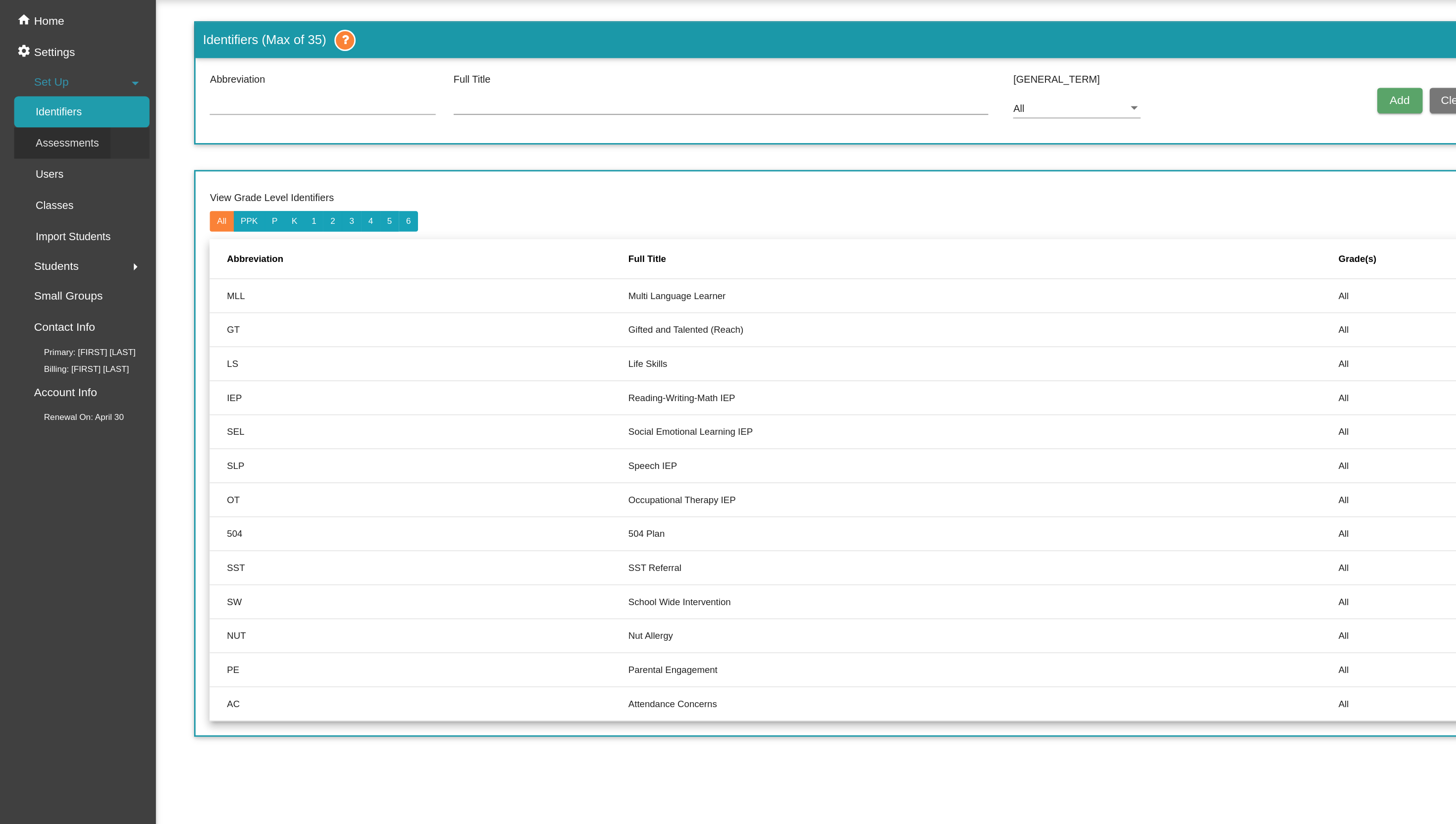 click on "Assessments" 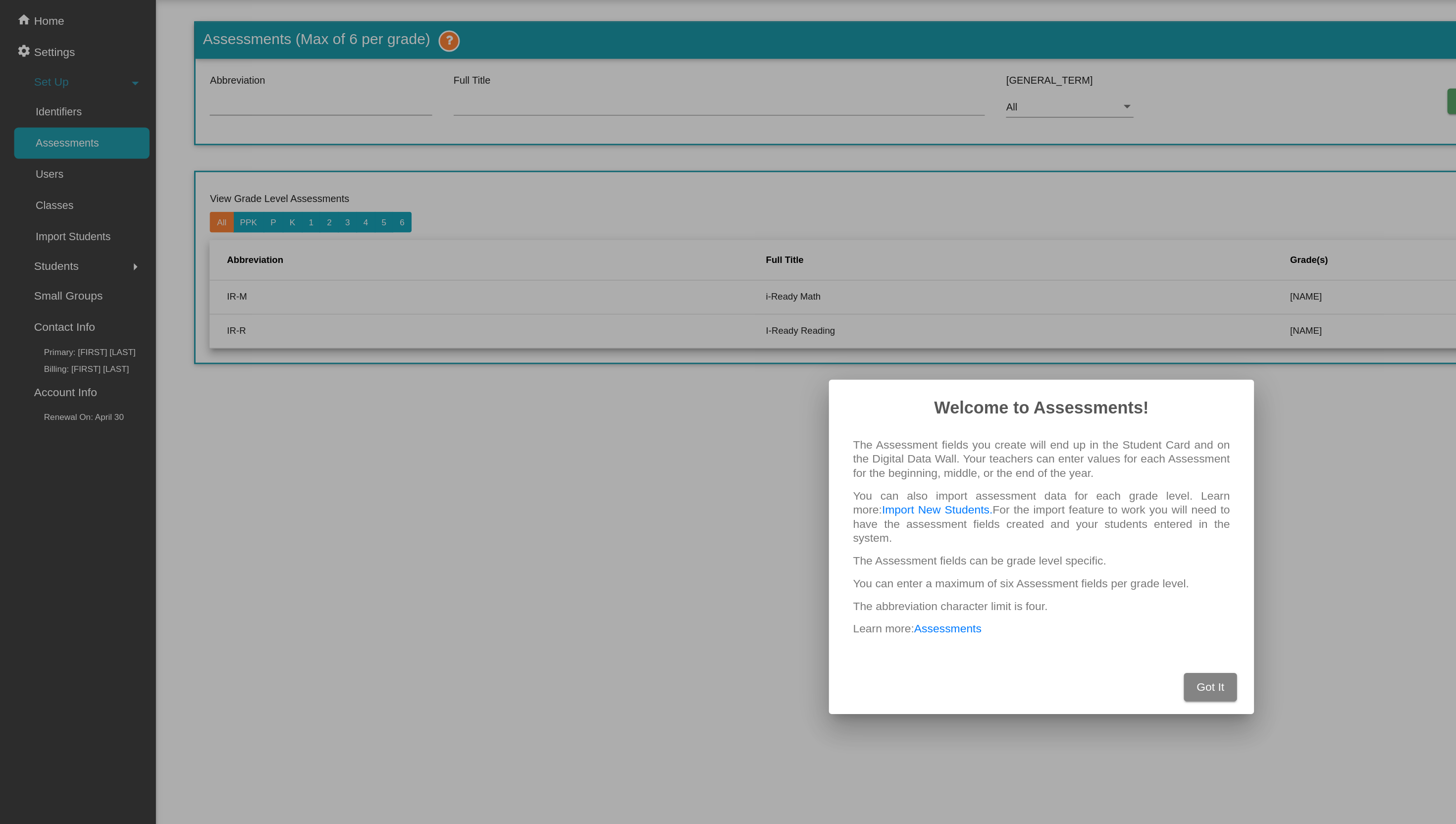 click on "Got It" at bounding box center (846, 510) 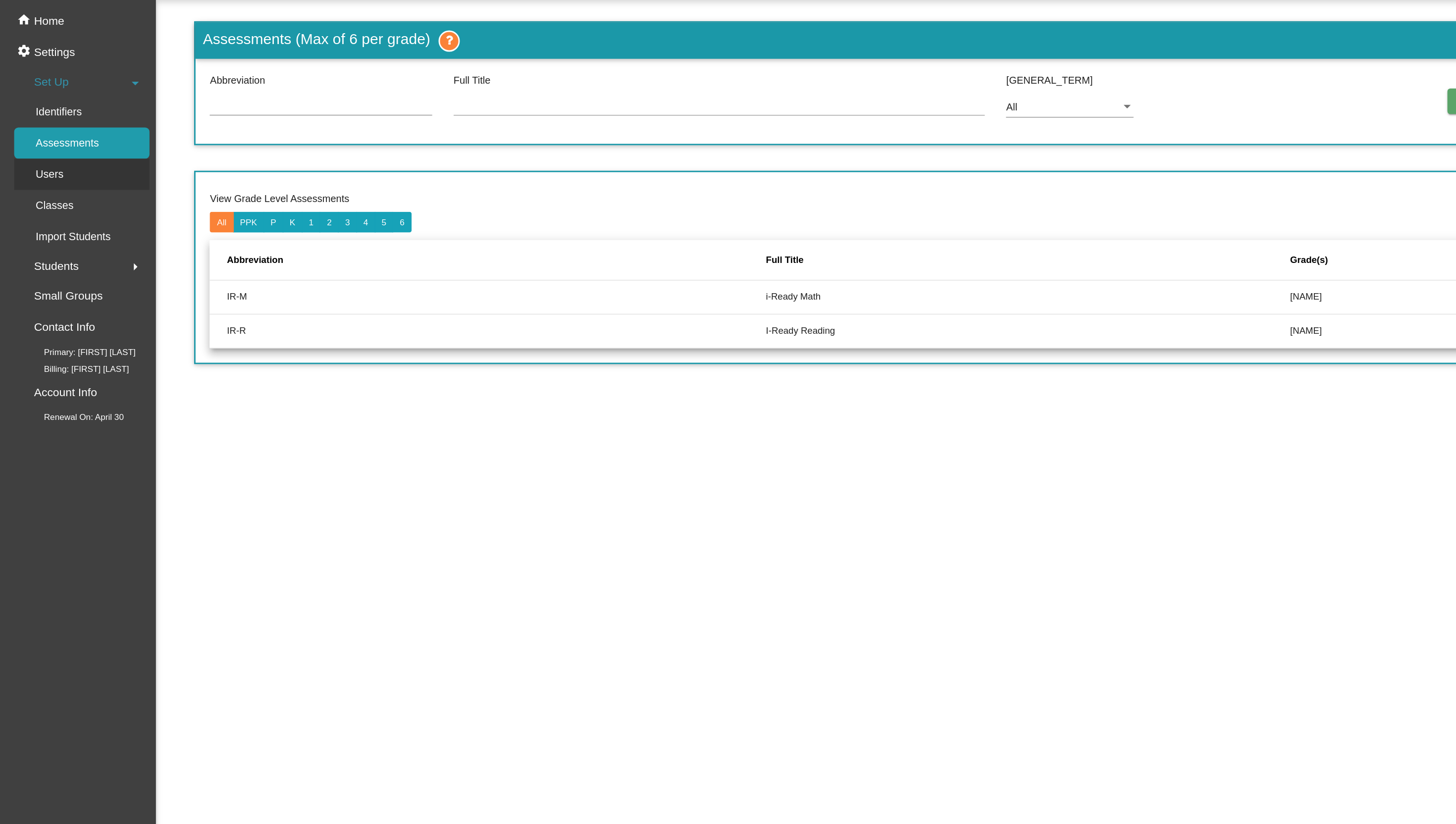 click on "Users" 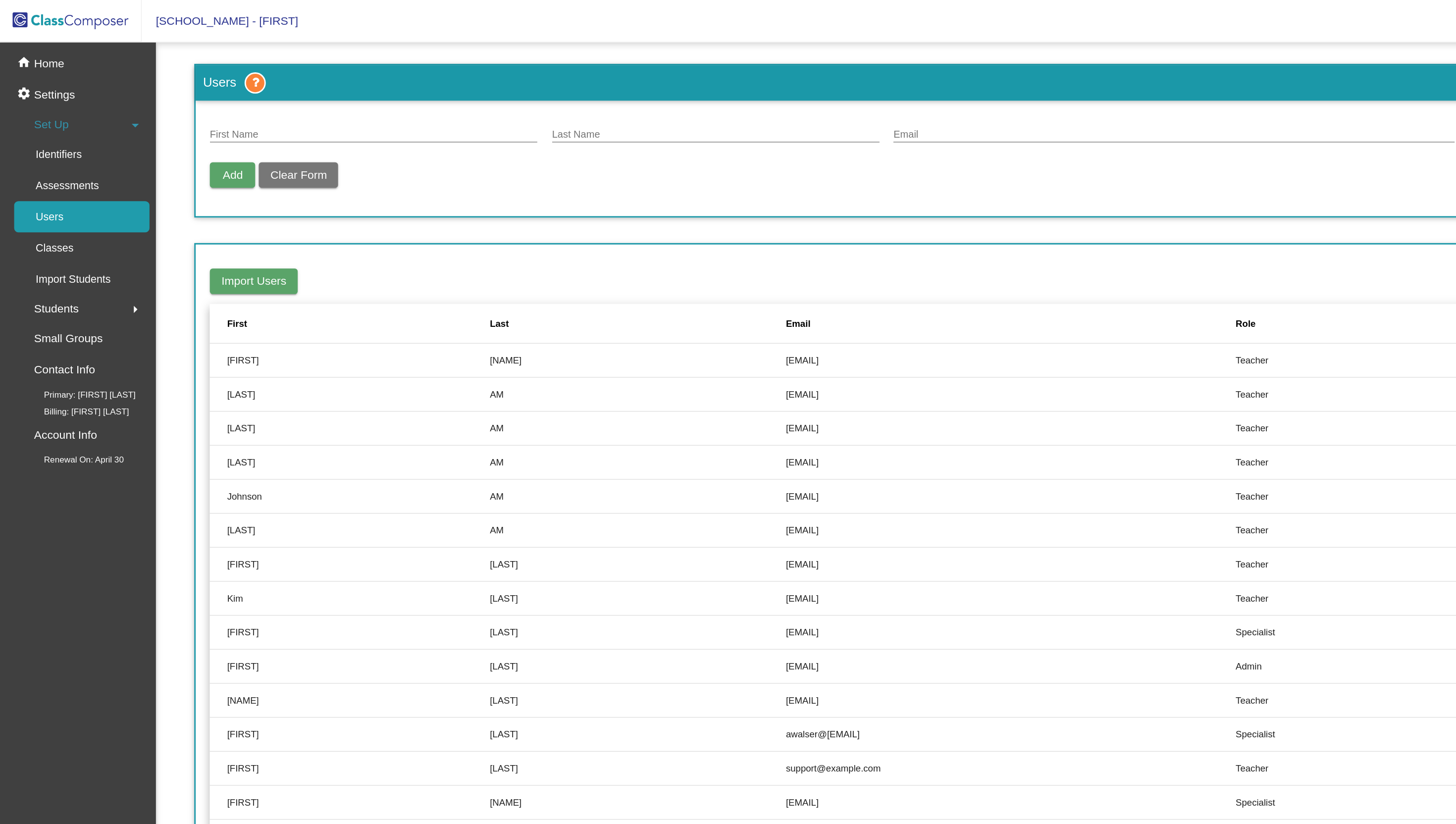 click on "[SCHOOL_NAME] - [FIRST]" 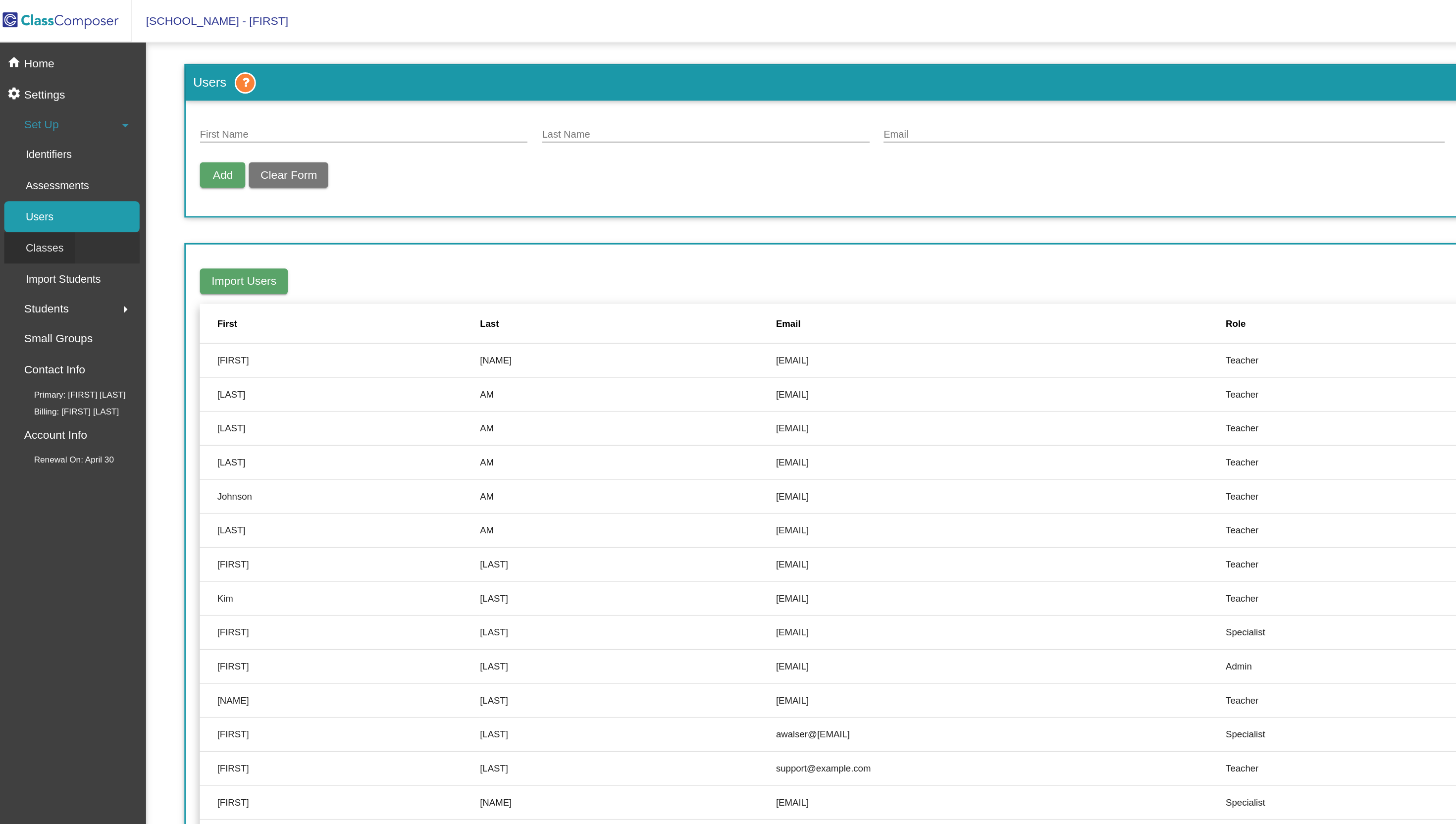 click on "Classes" 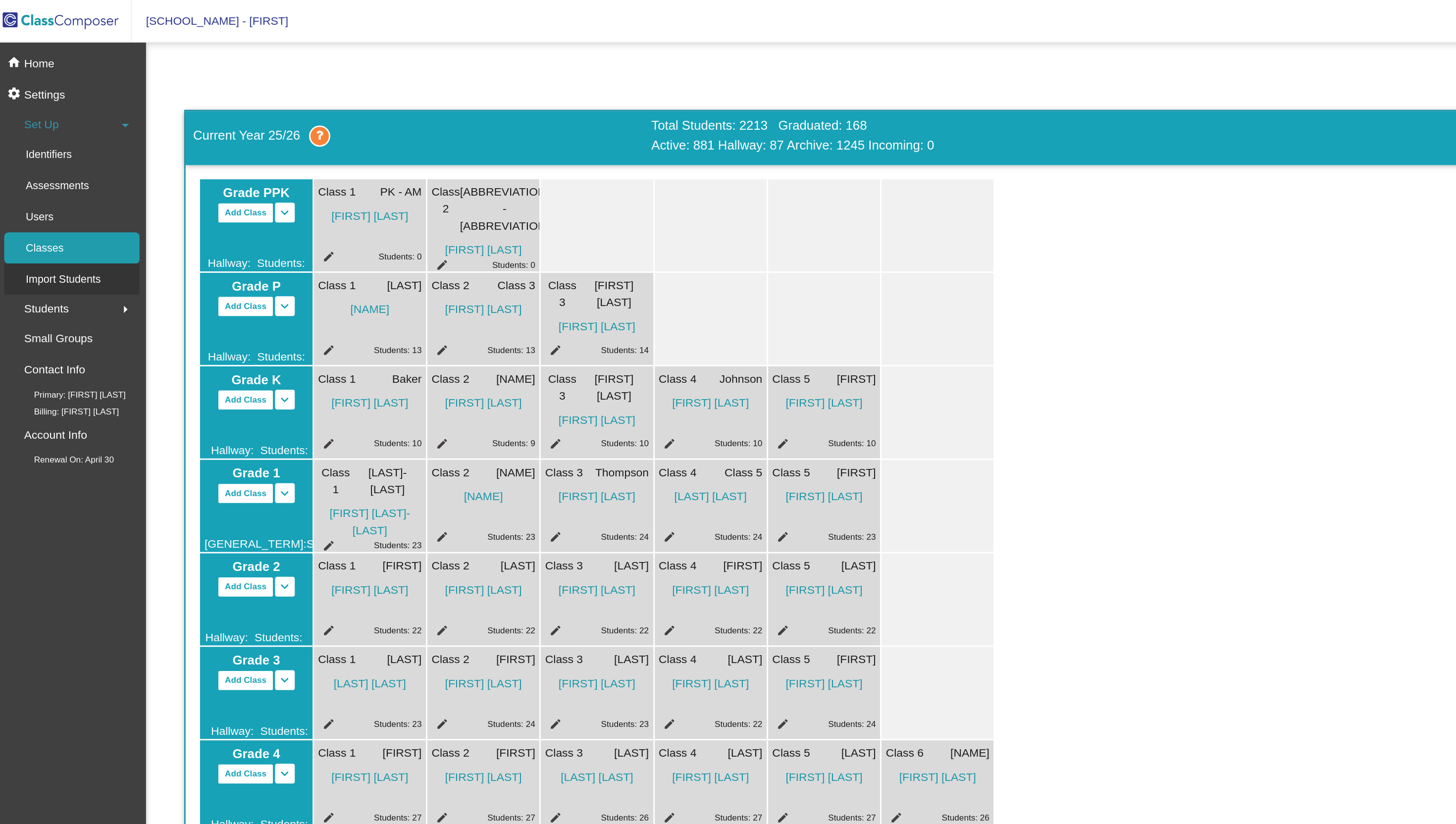 click on "Import Students" 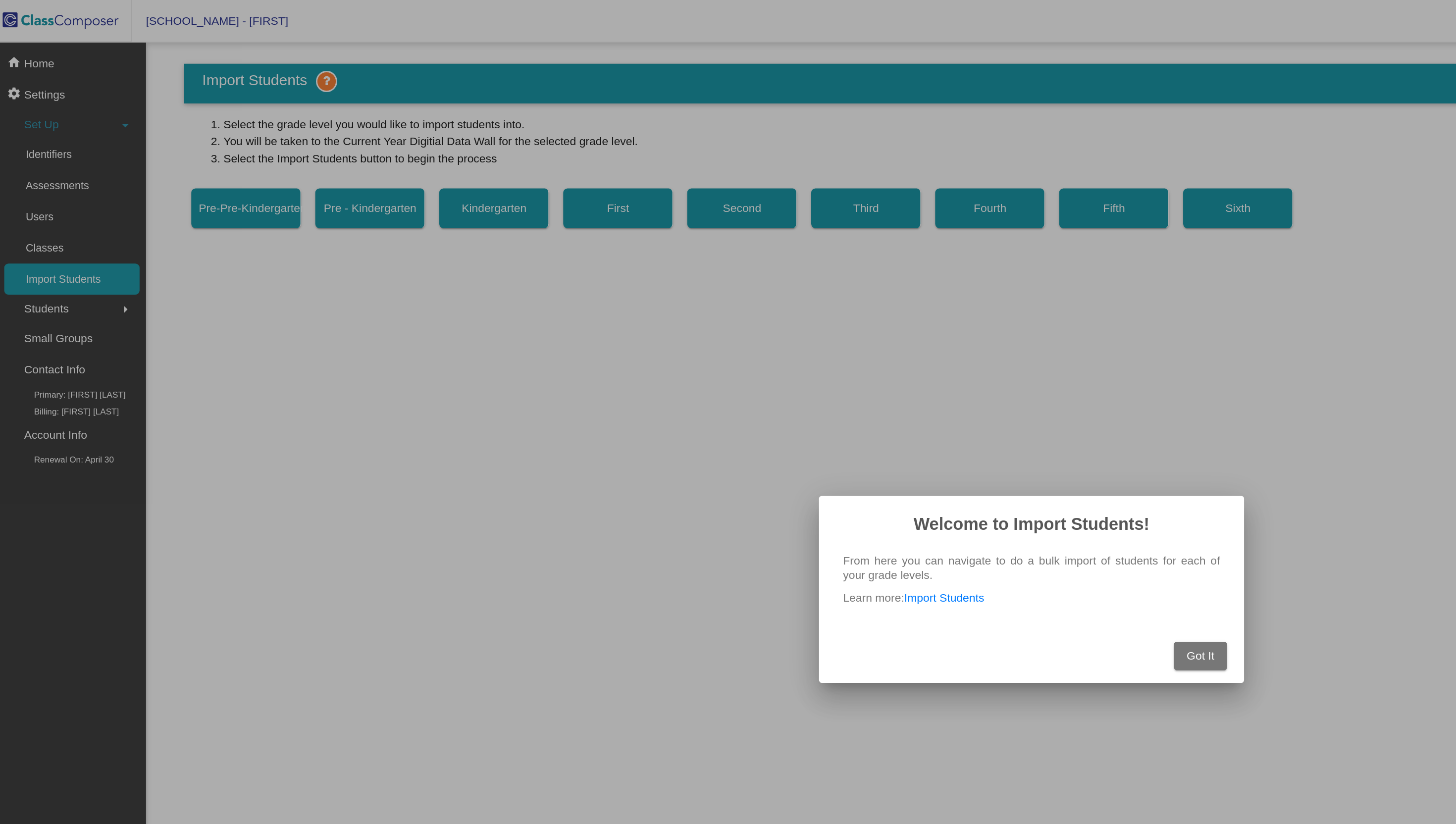 click at bounding box center (728, 412) 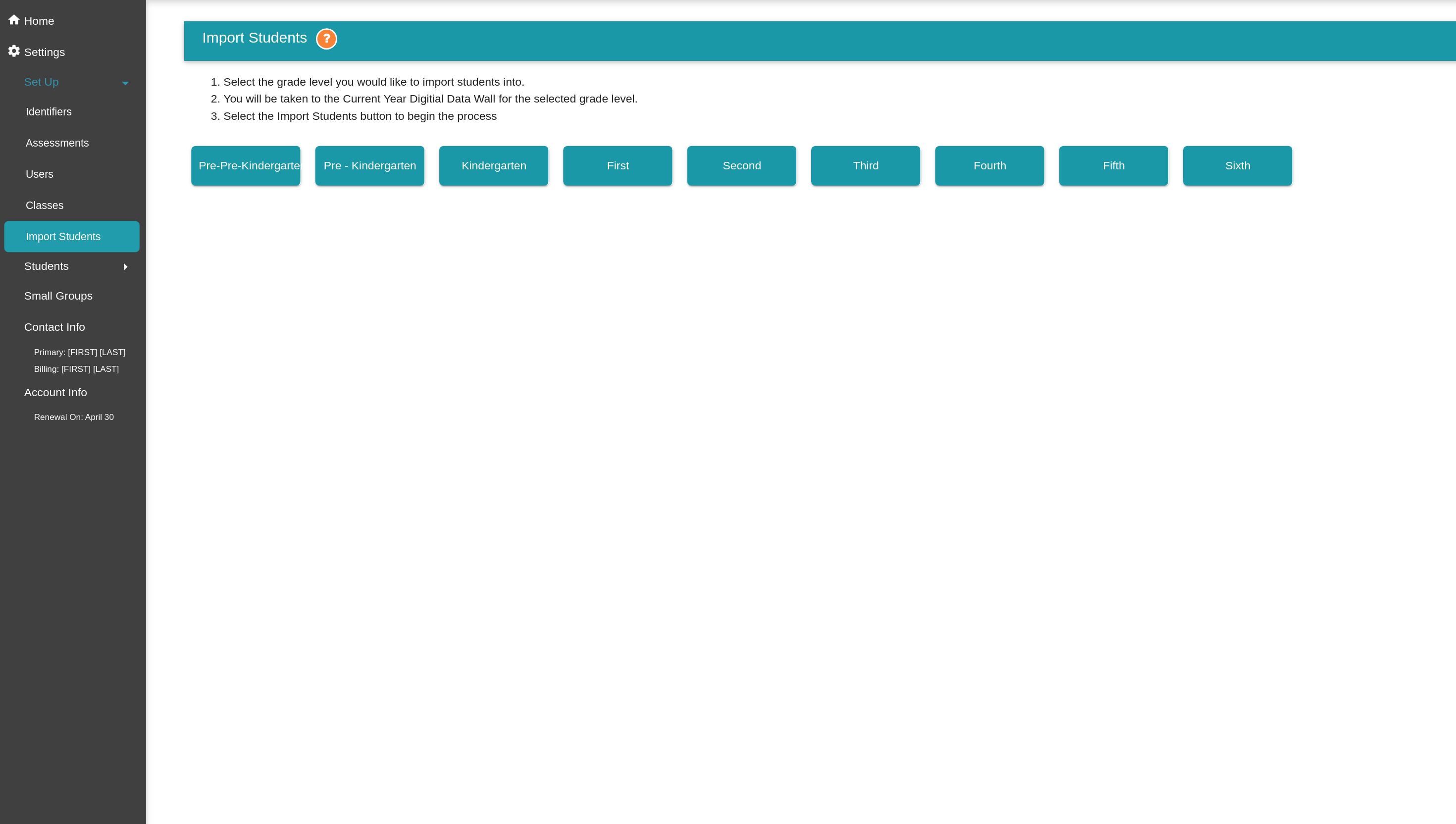 click on "Students  arrow_right" 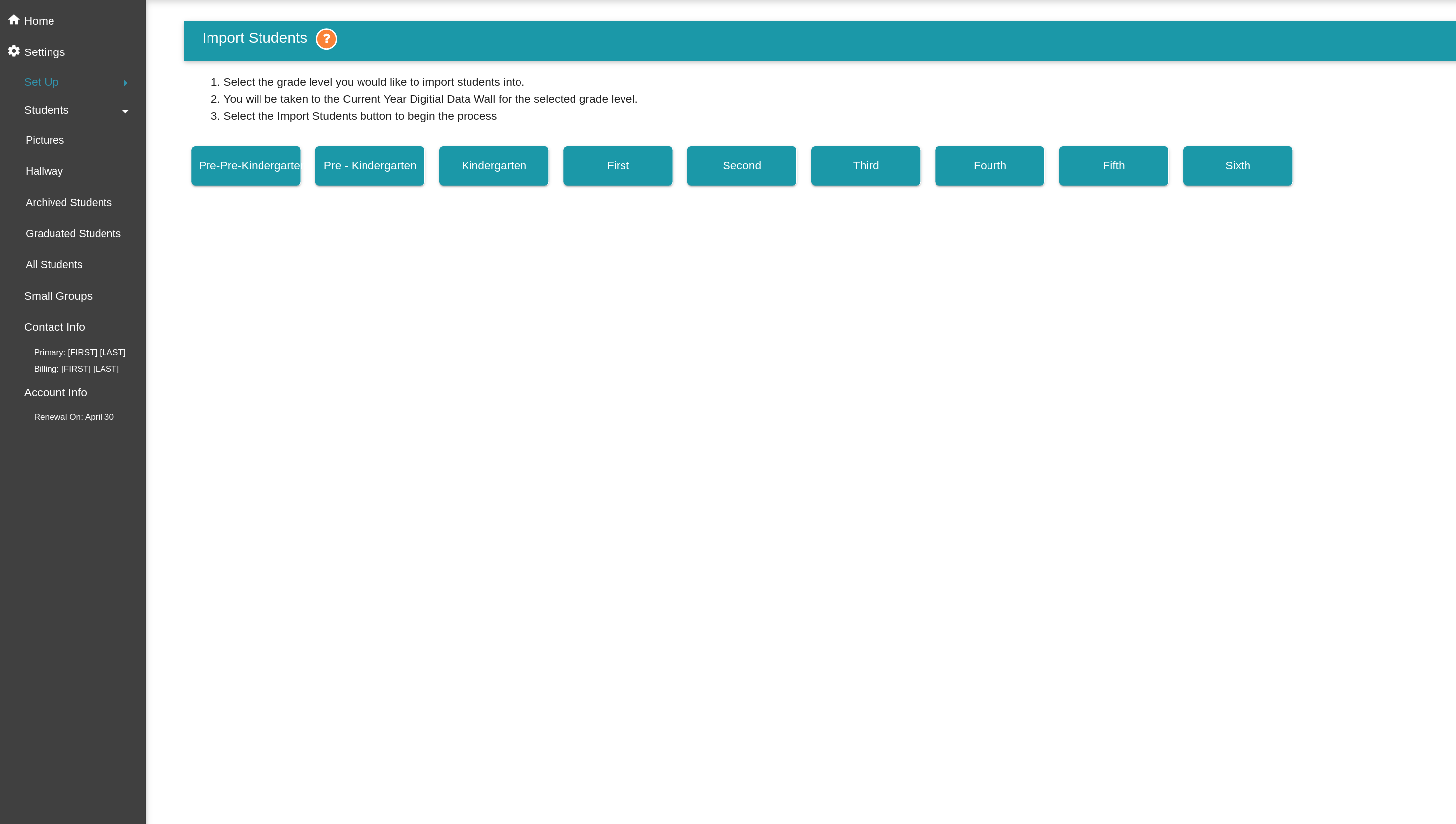 click on "All Students" 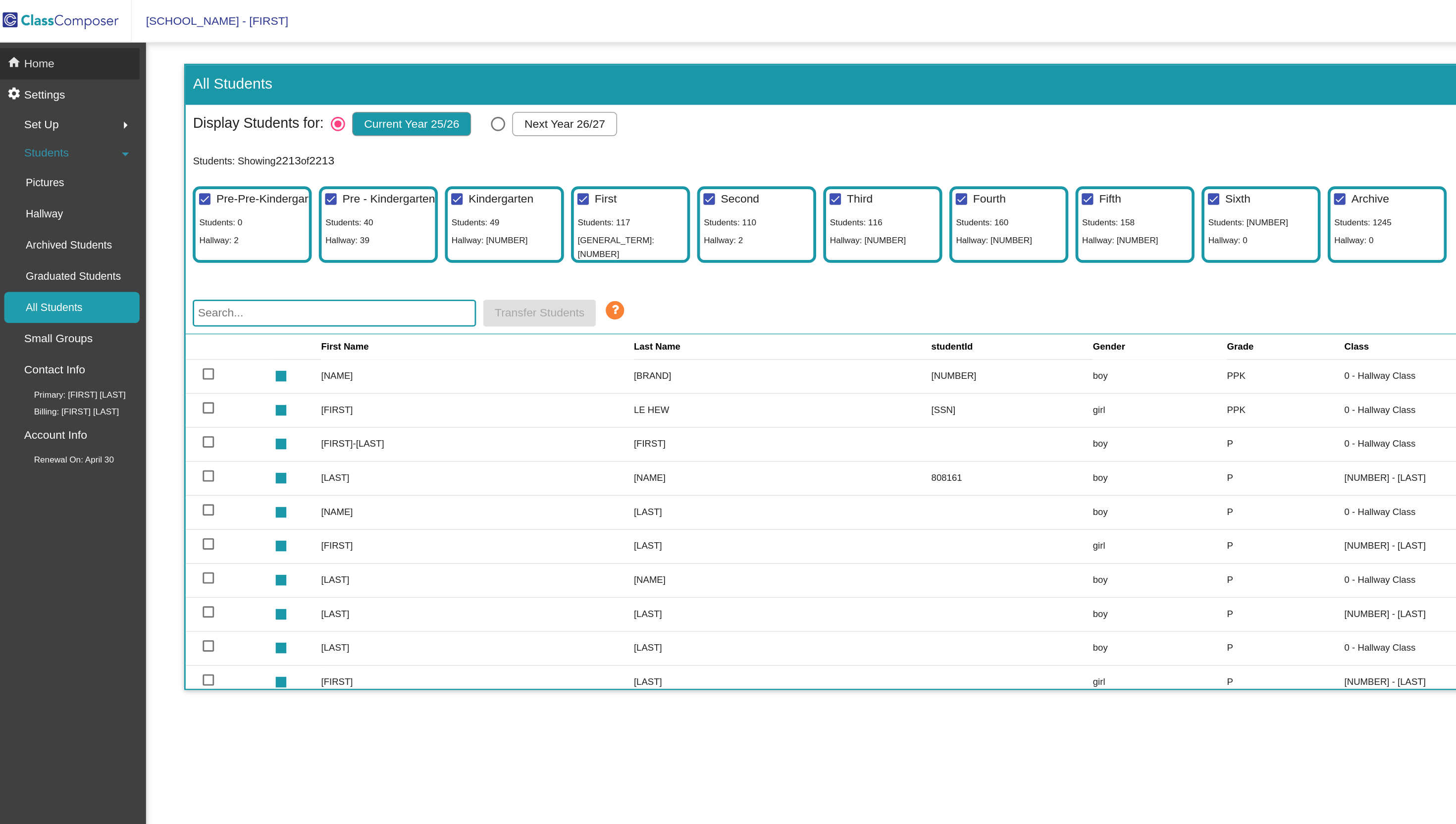 click on "home Home" 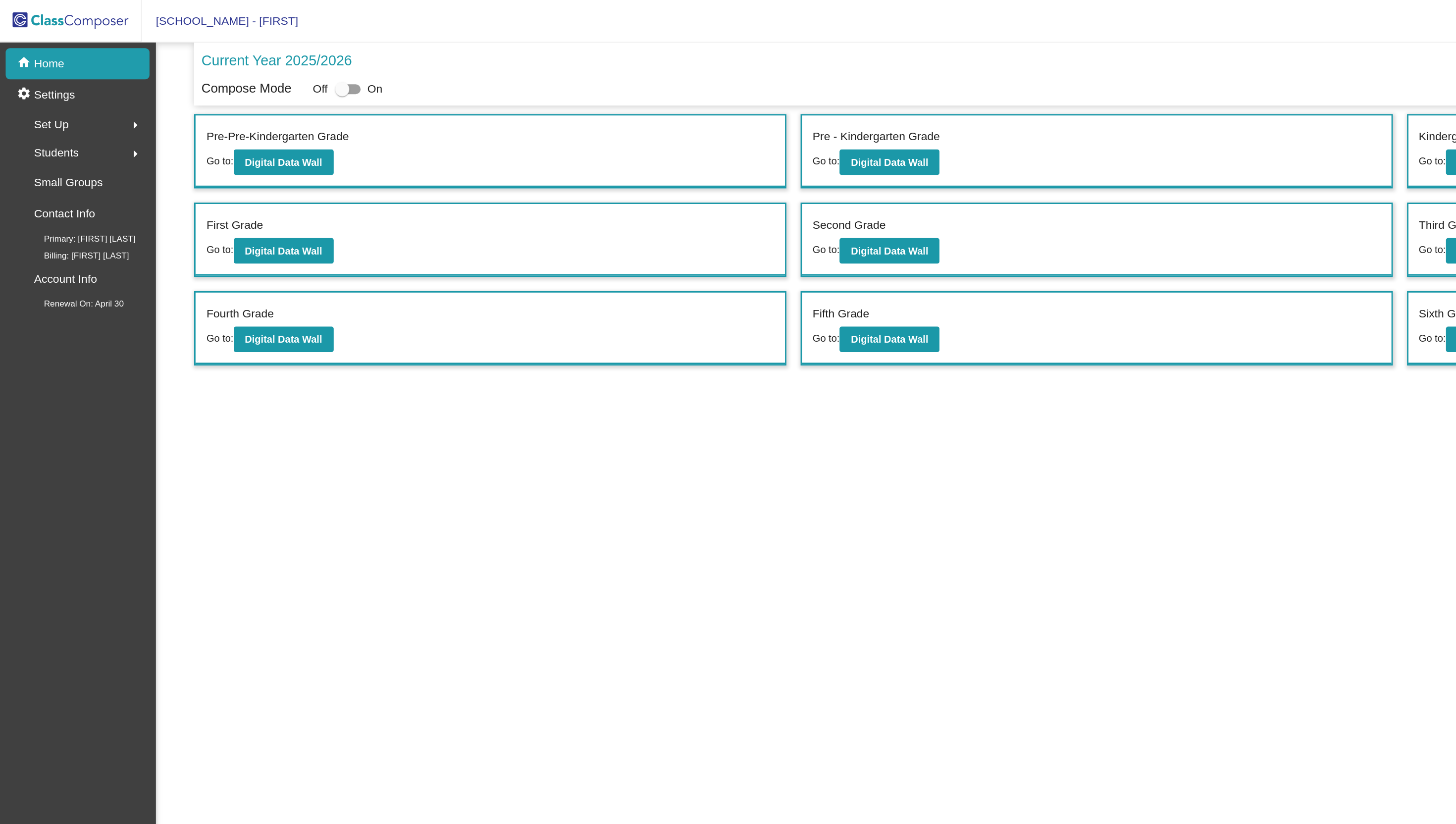 click on "Students  arrow_right" 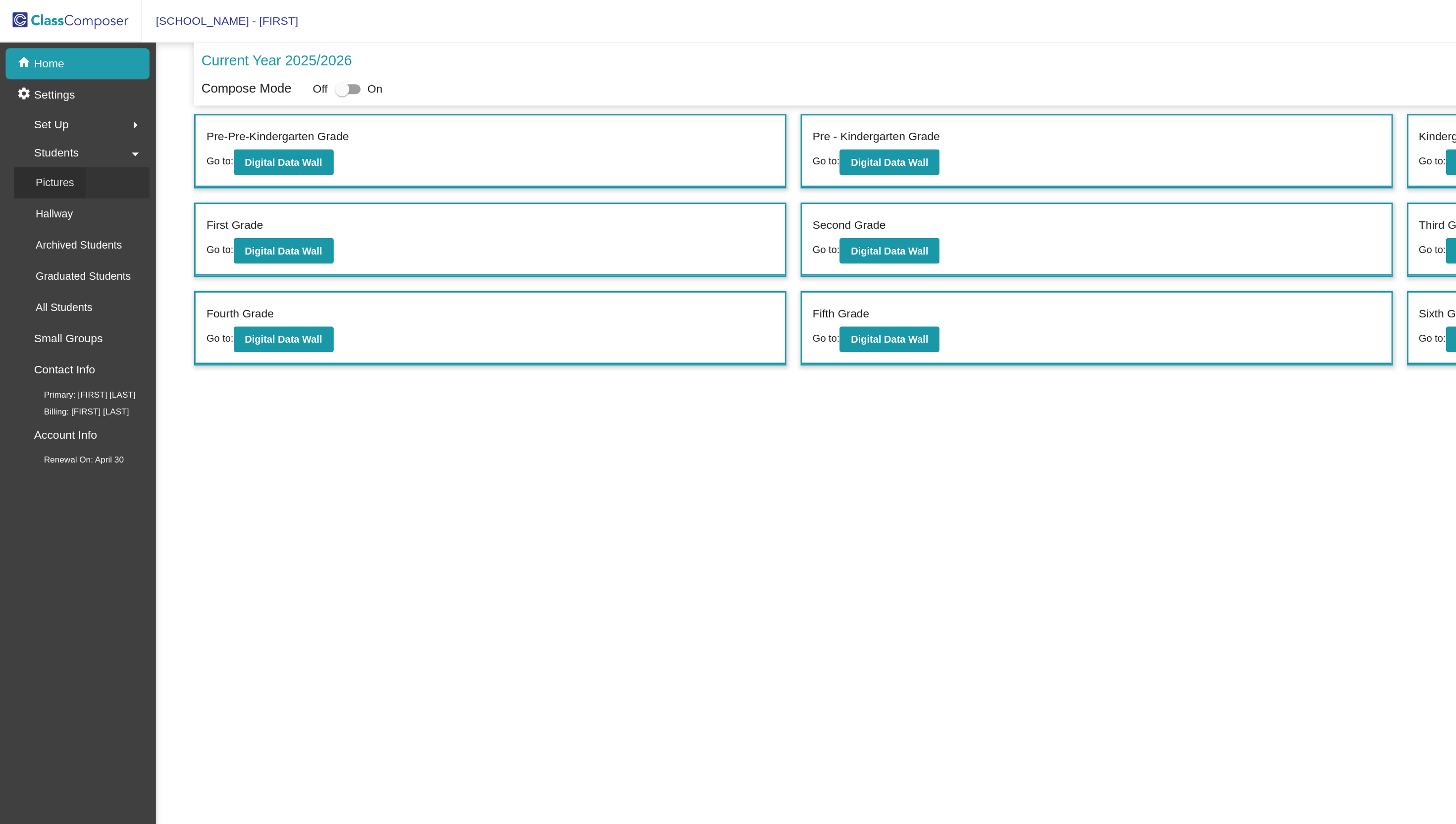 click on "Pictures" 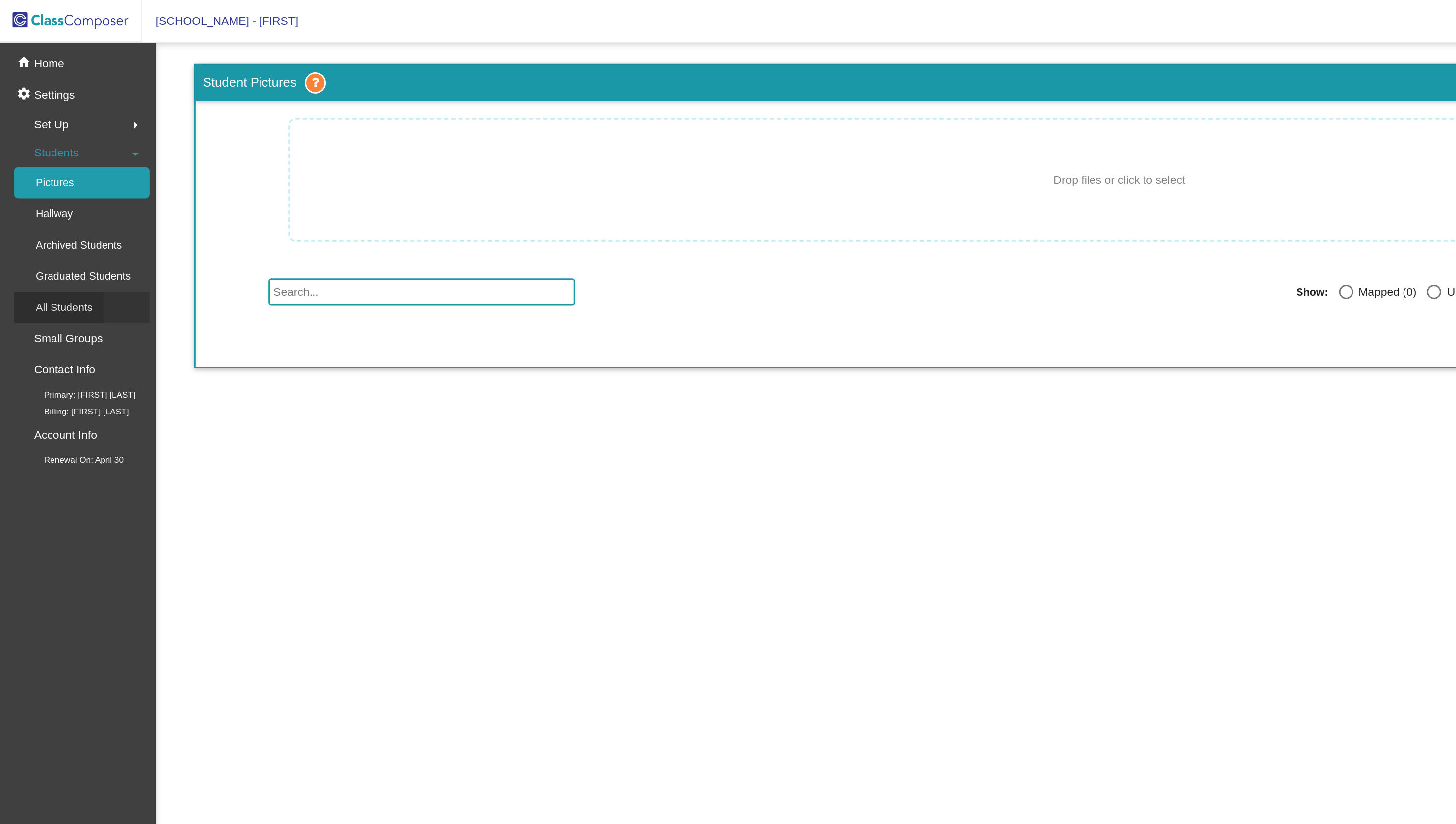 click on "All Students" 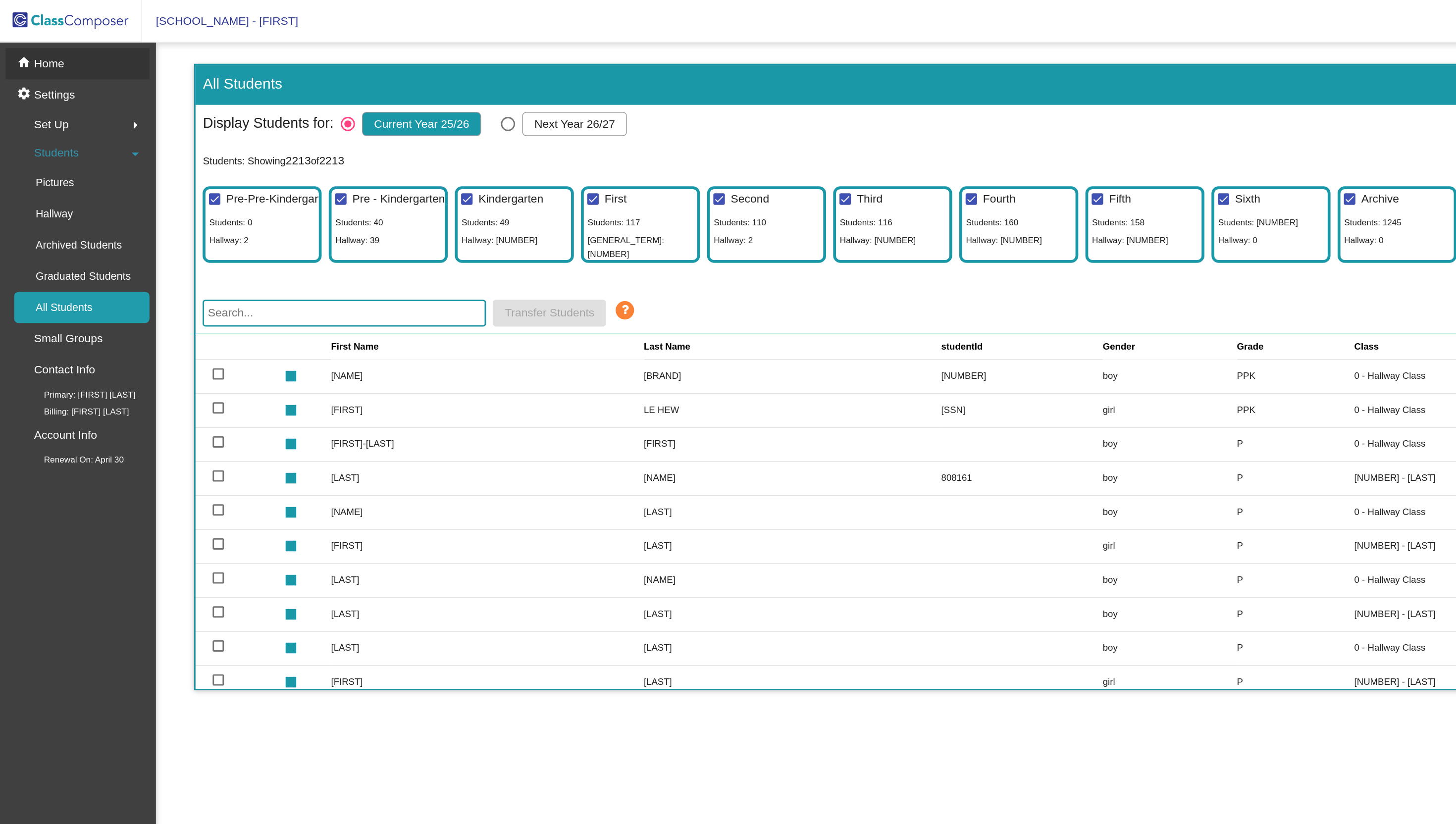click on "home Home" 